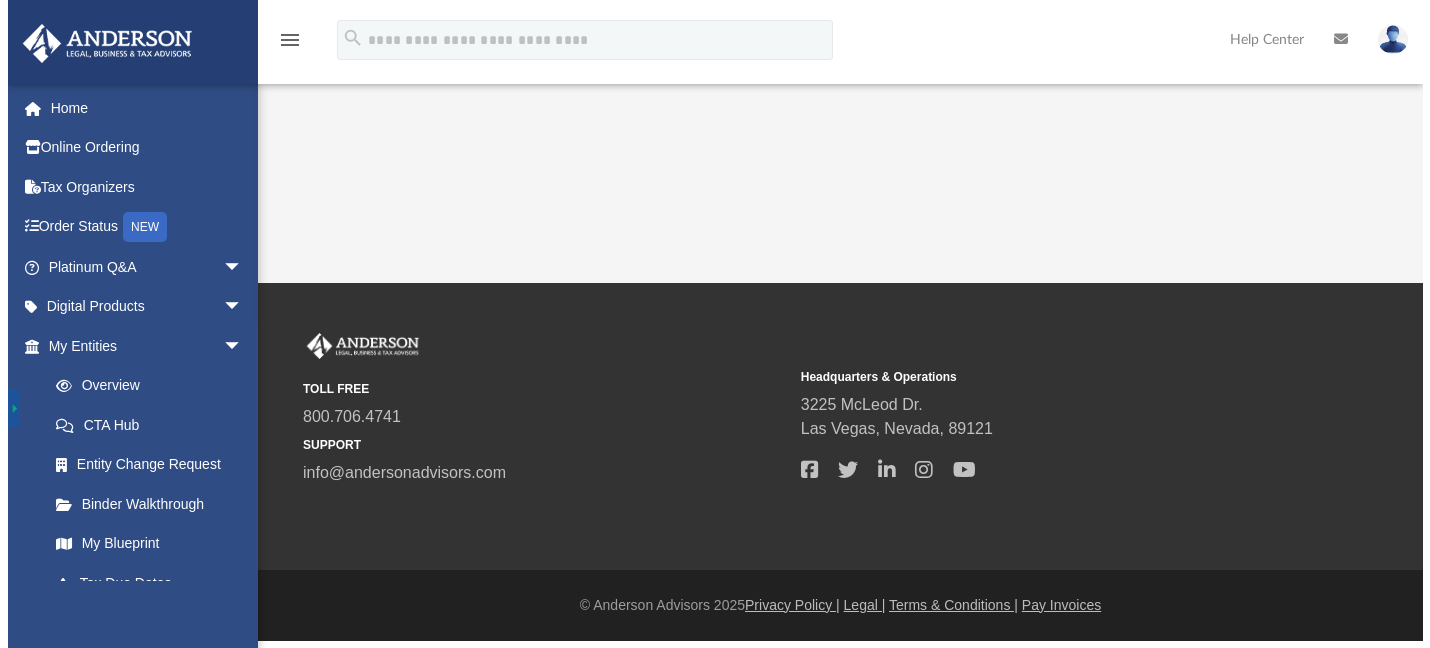 scroll, scrollTop: 0, scrollLeft: 0, axis: both 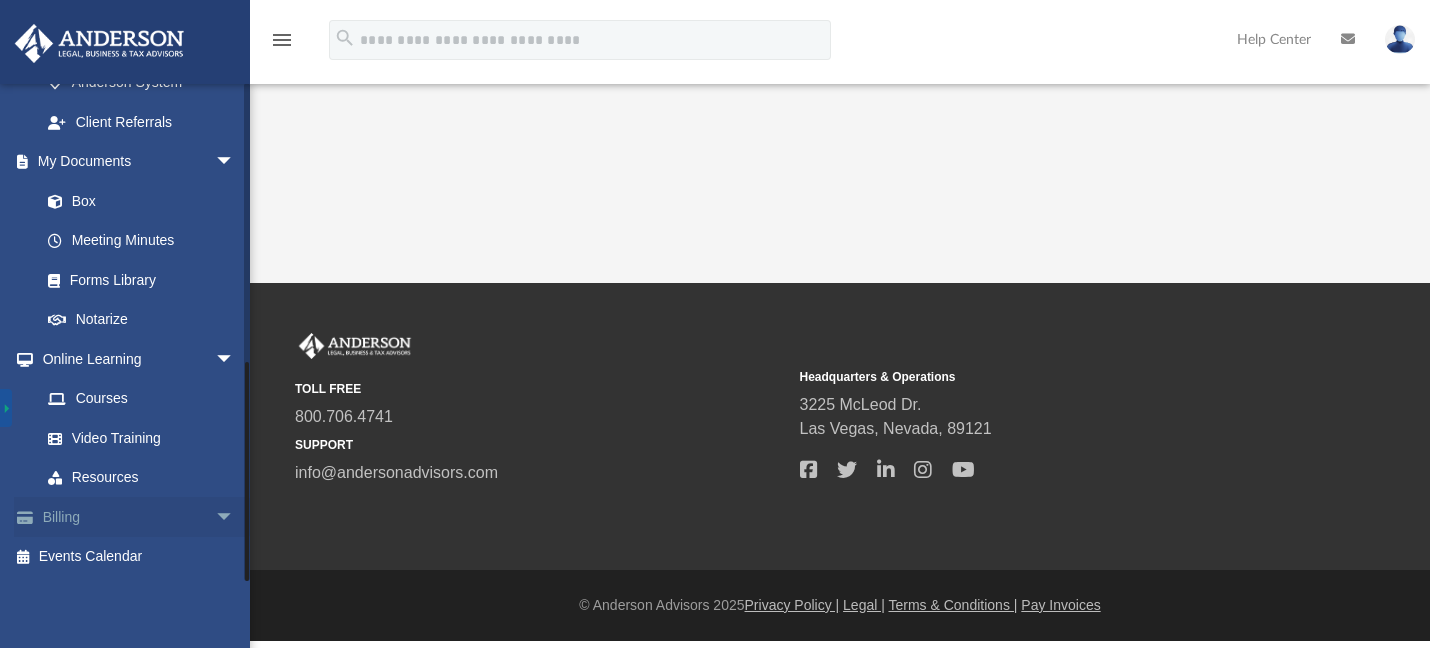click on "arrow_drop_down" at bounding box center [235, 517] 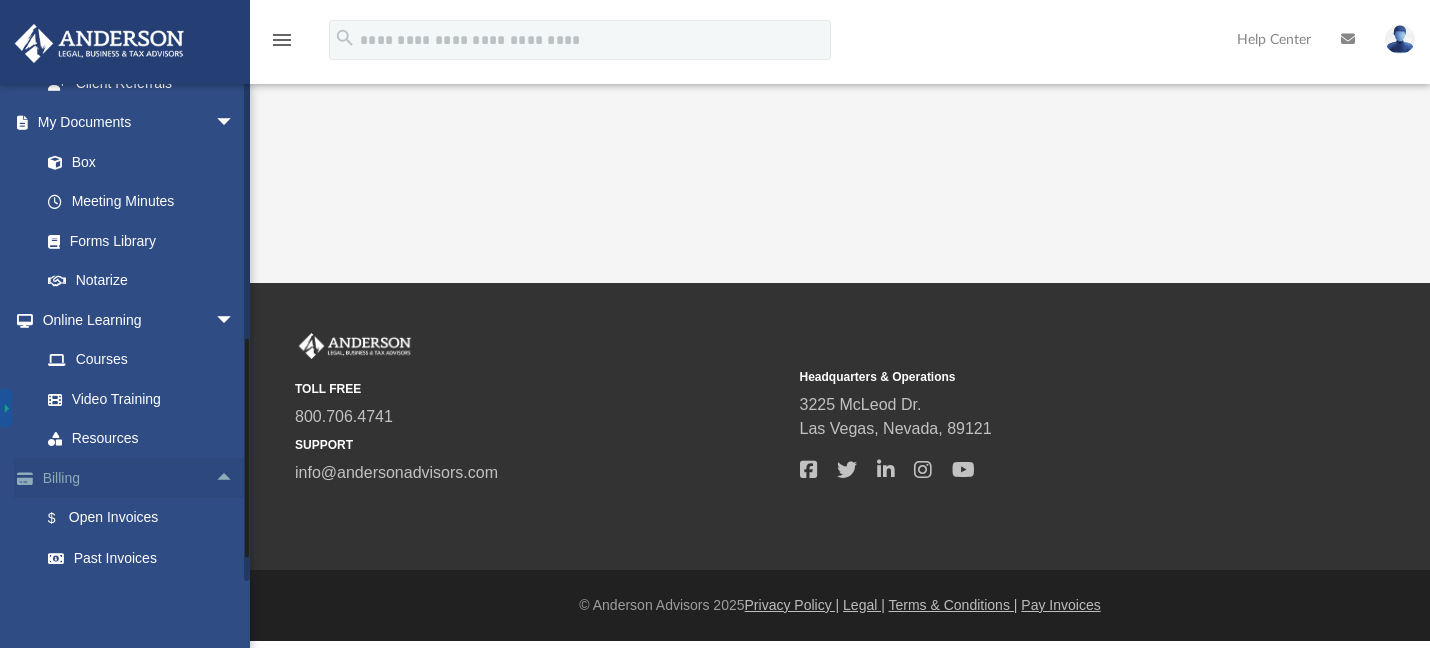 scroll, scrollTop: 738, scrollLeft: 0, axis: vertical 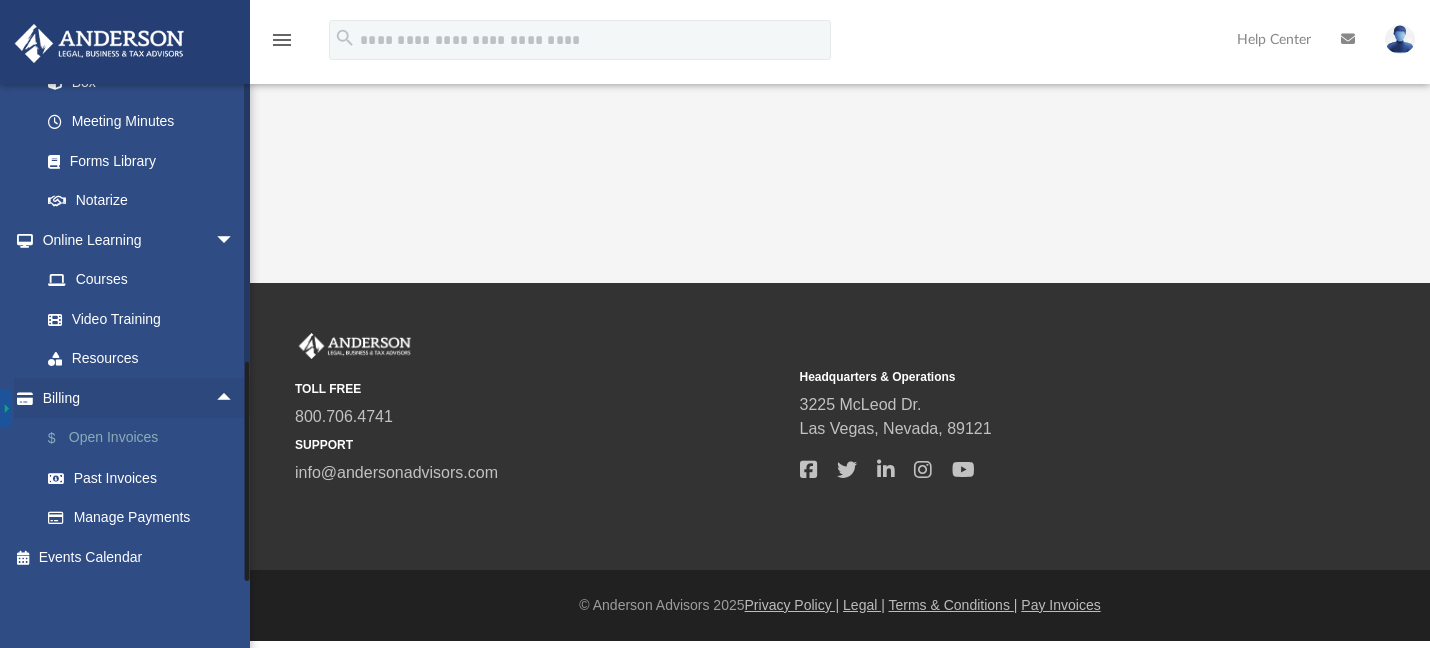 click on "$ Open Invoices" at bounding box center (146, 438) 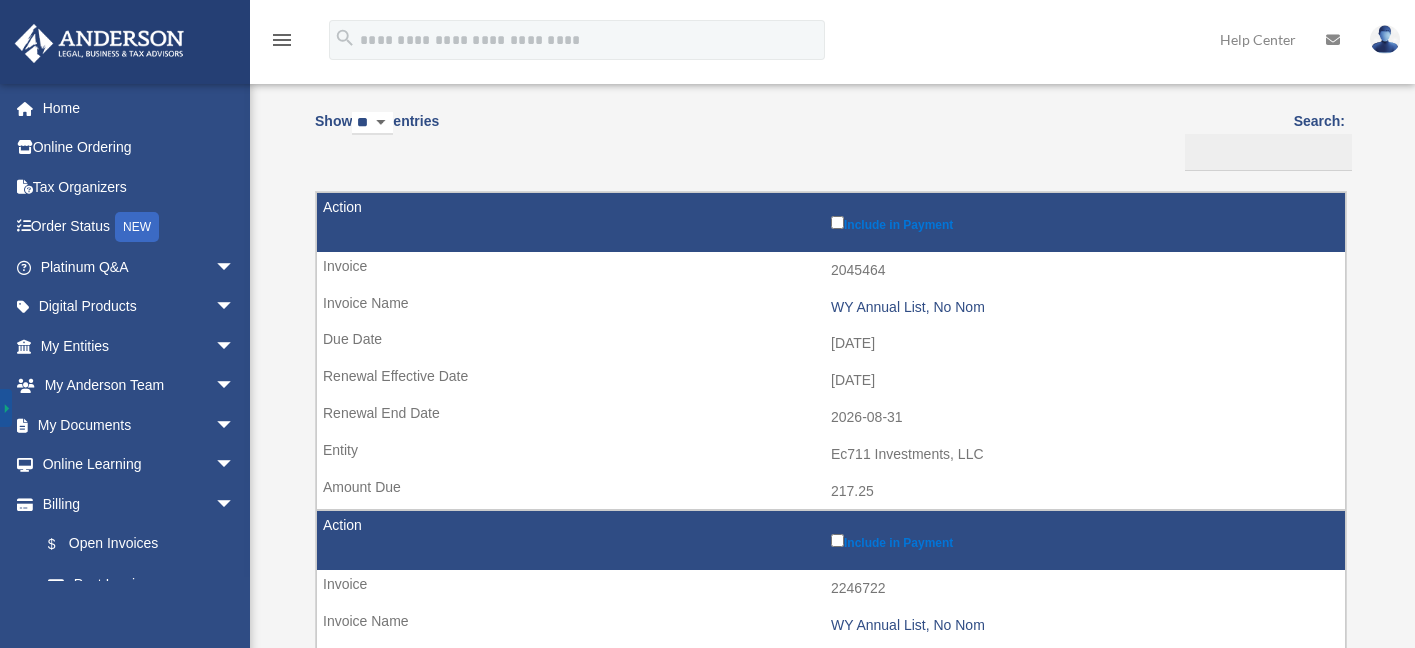 scroll, scrollTop: 168, scrollLeft: 0, axis: vertical 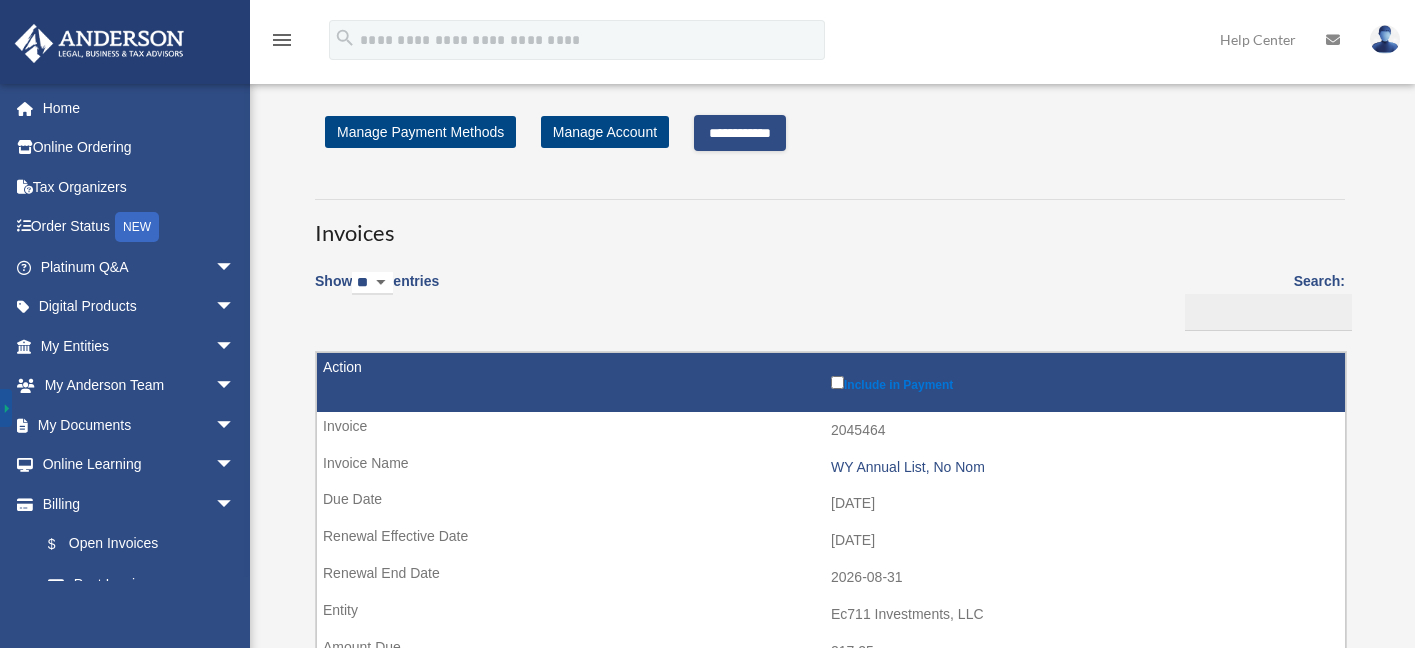 click on "**********" at bounding box center [740, 133] 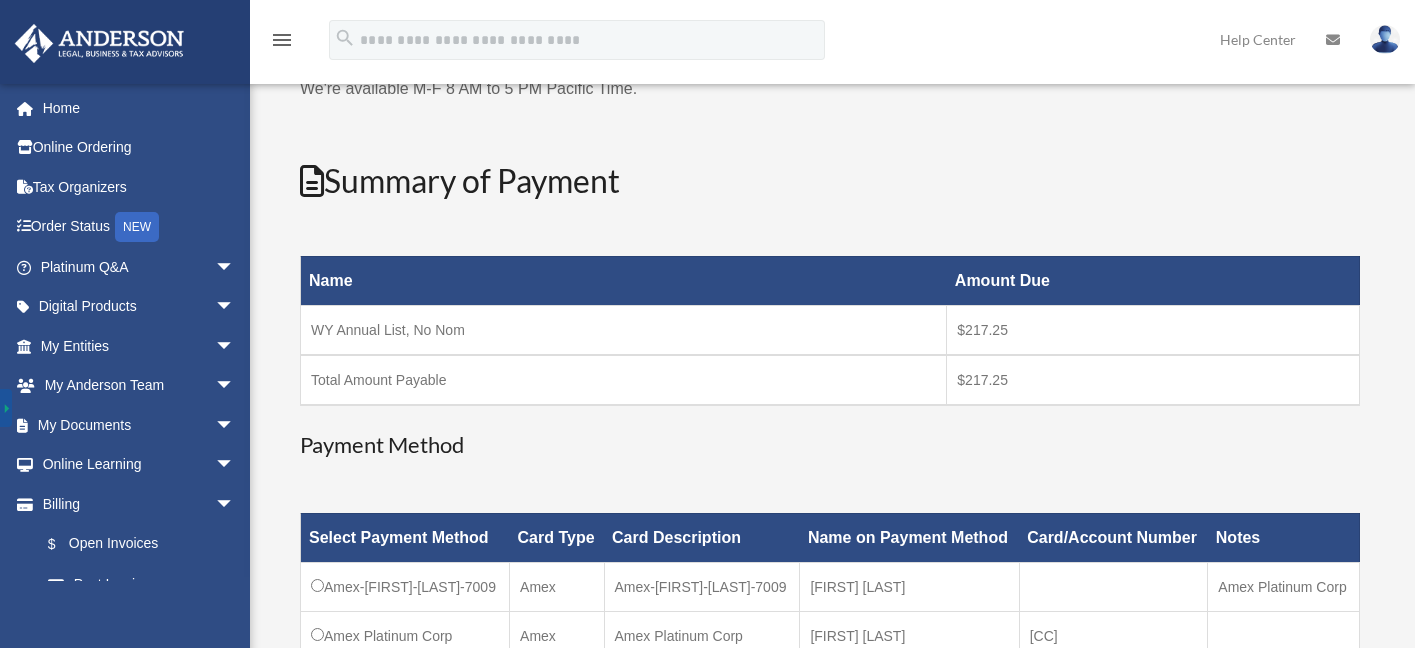 scroll, scrollTop: 311, scrollLeft: 0, axis: vertical 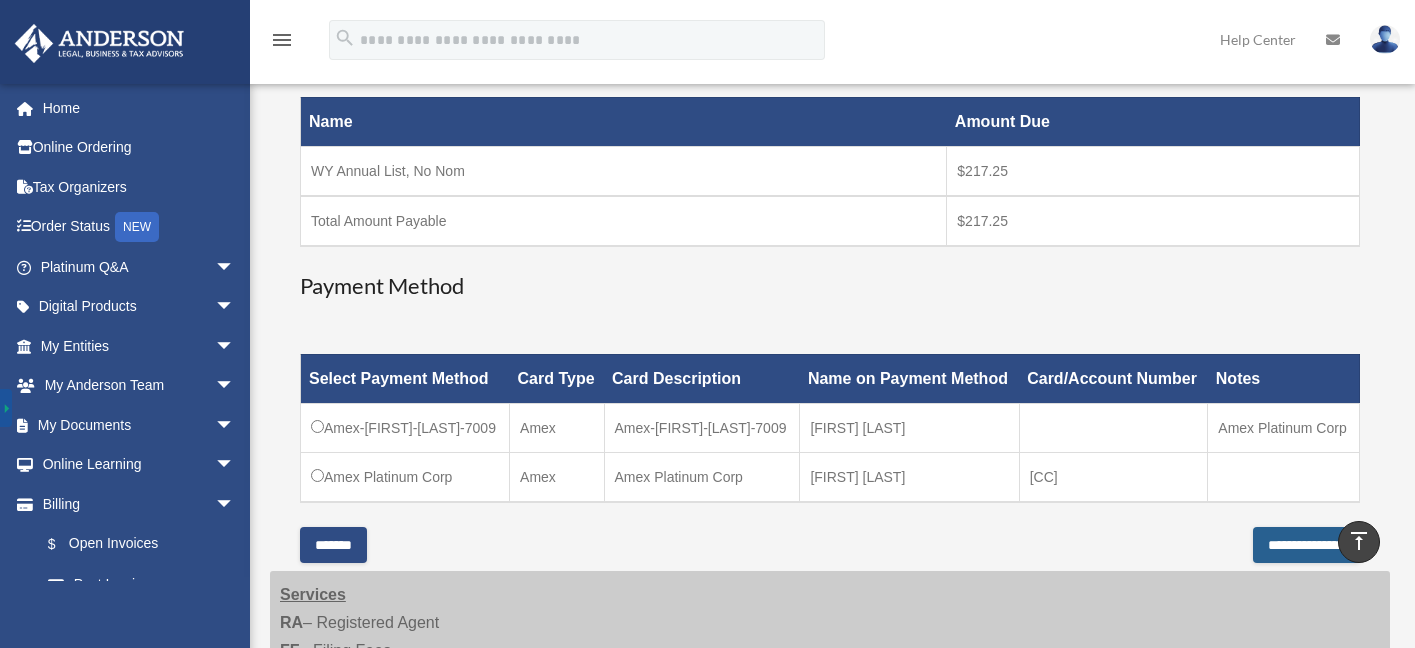 click on "**********" at bounding box center [1306, 545] 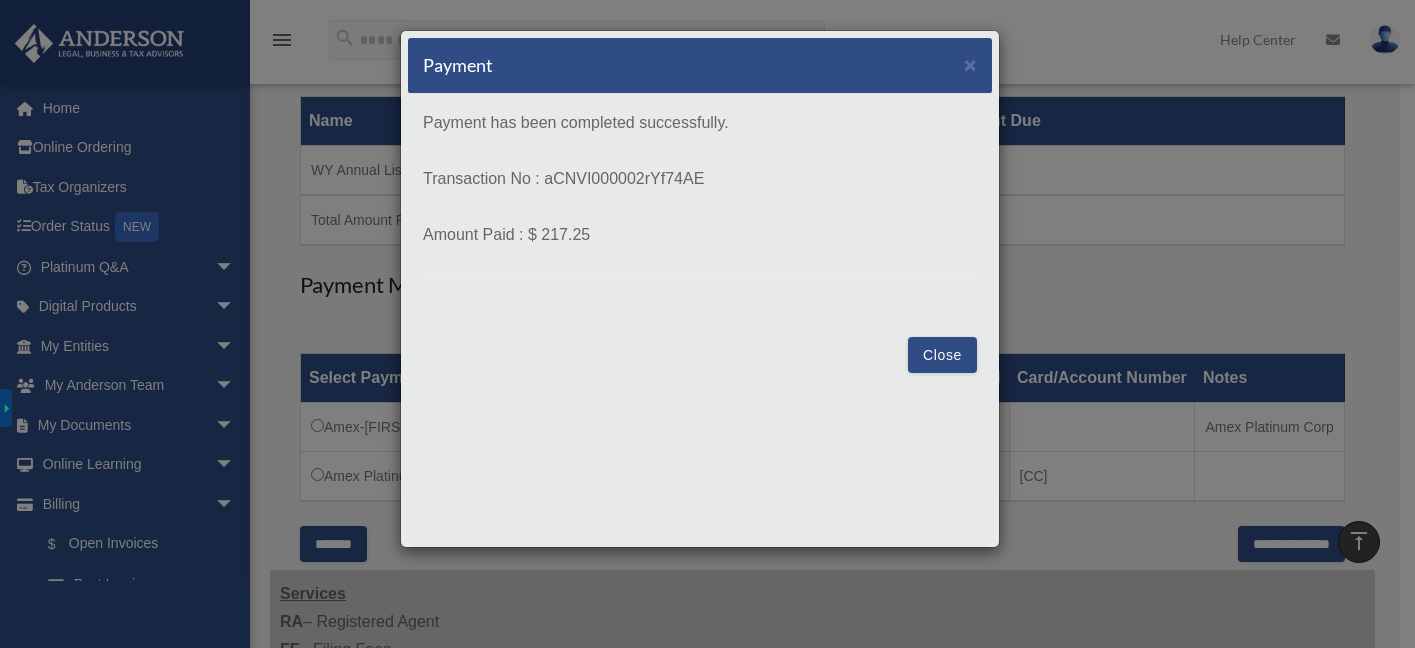 click on "Close" at bounding box center (942, 355) 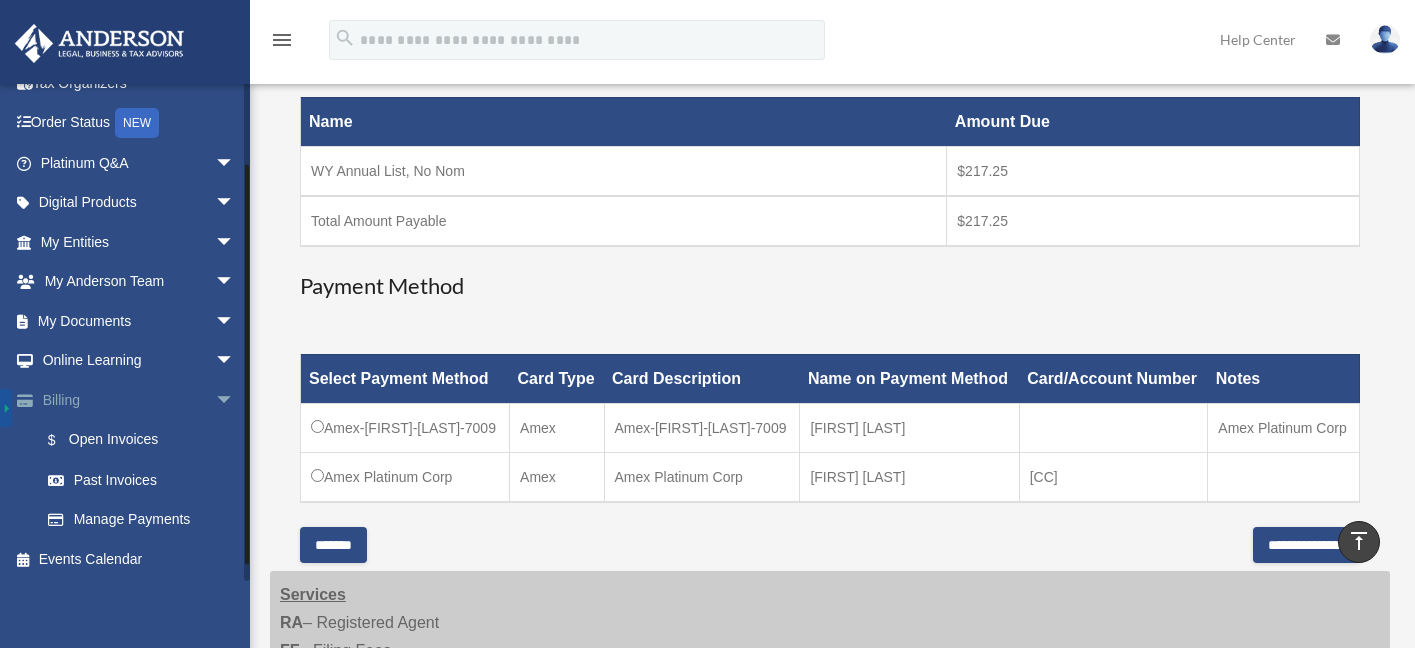 scroll, scrollTop: 106, scrollLeft: 0, axis: vertical 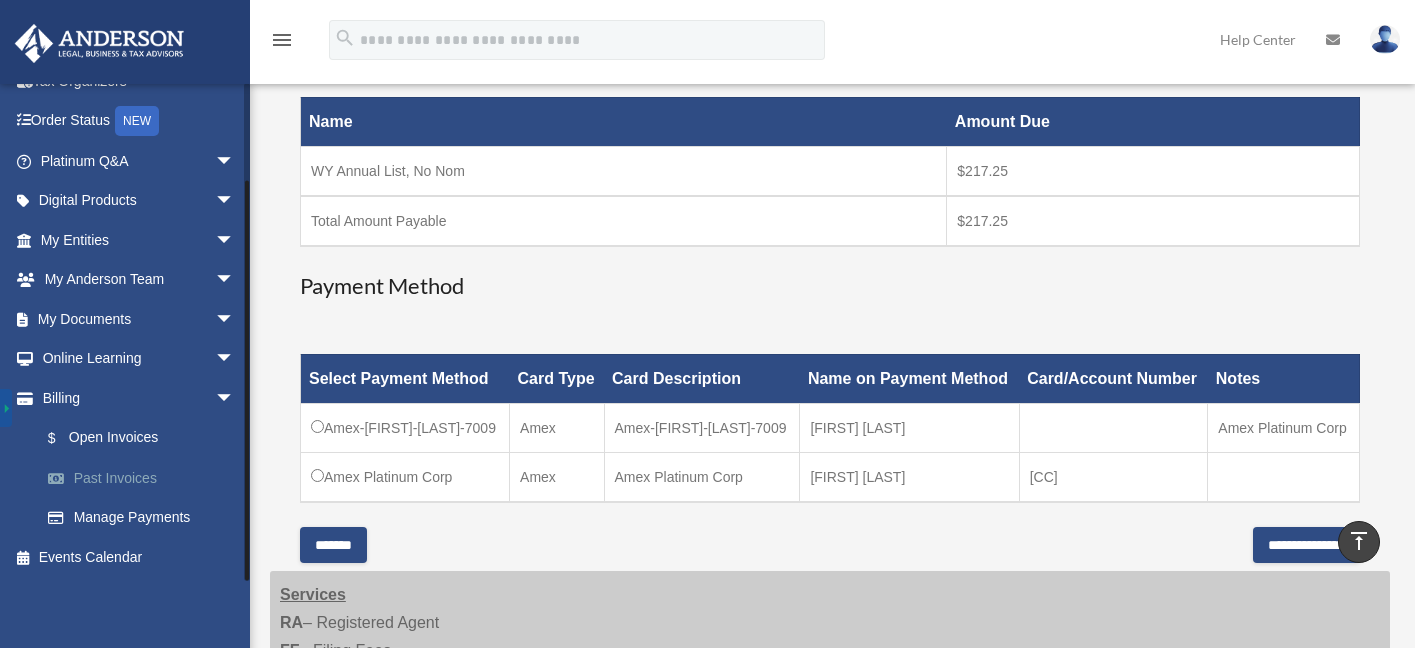 click on "Past Invoices" at bounding box center (146, 478) 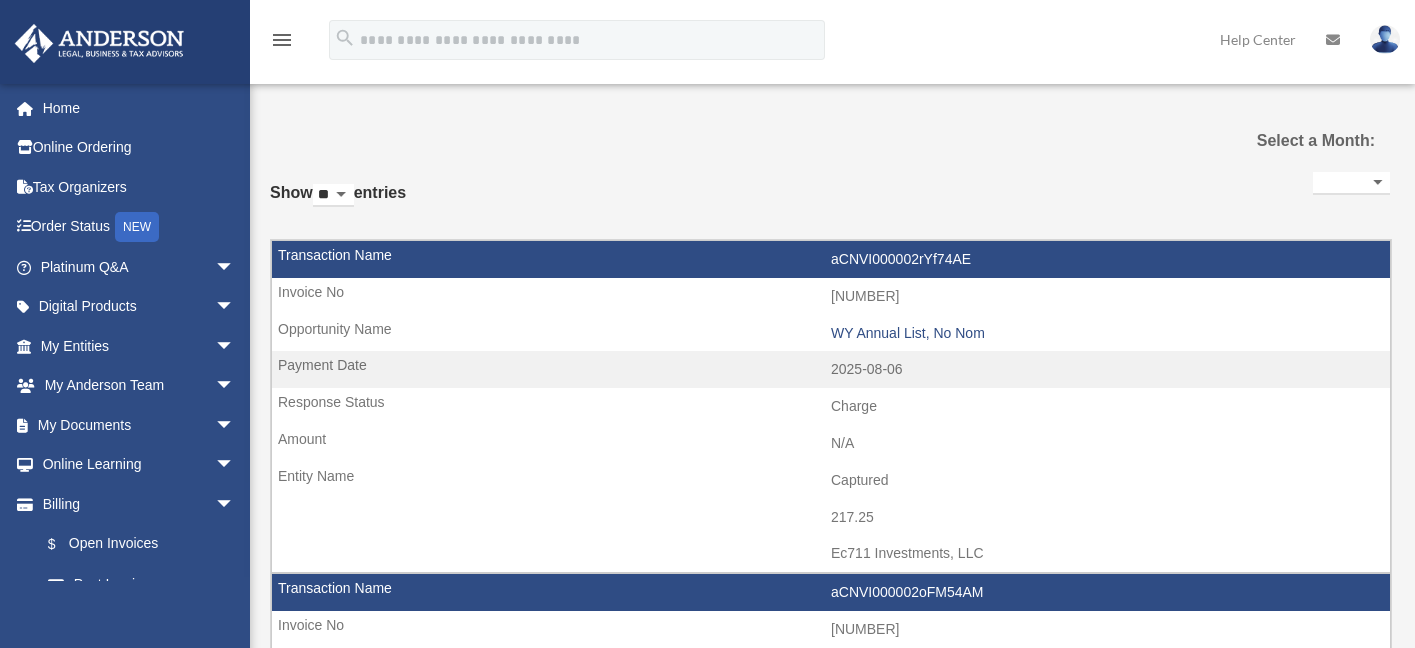 select 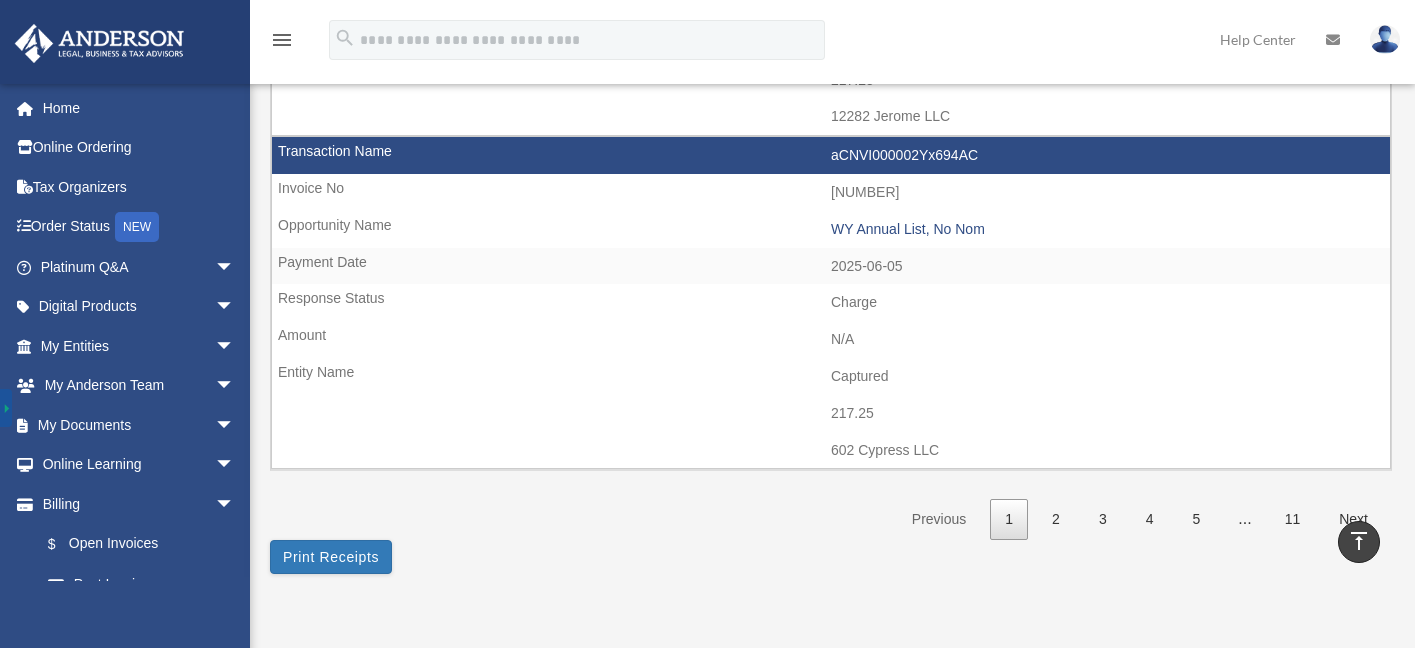 scroll, scrollTop: 3039, scrollLeft: 0, axis: vertical 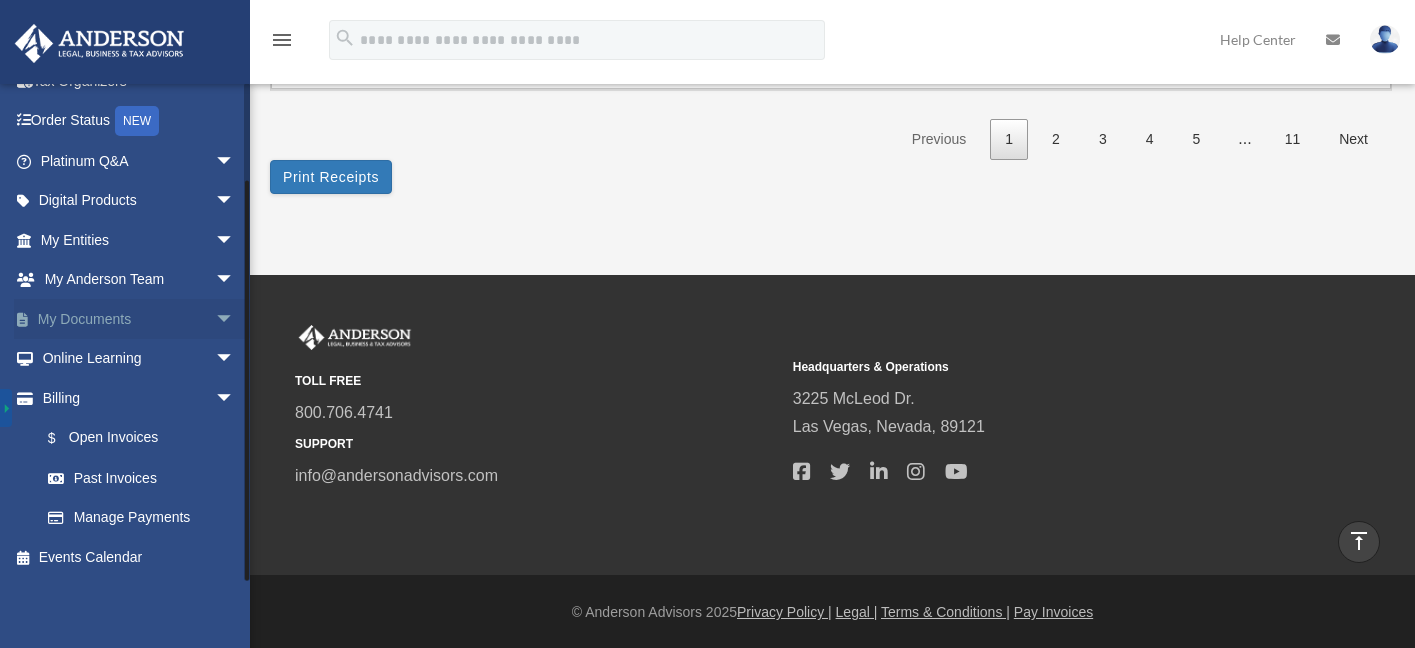 click on "arrow_drop_down" at bounding box center (235, 319) 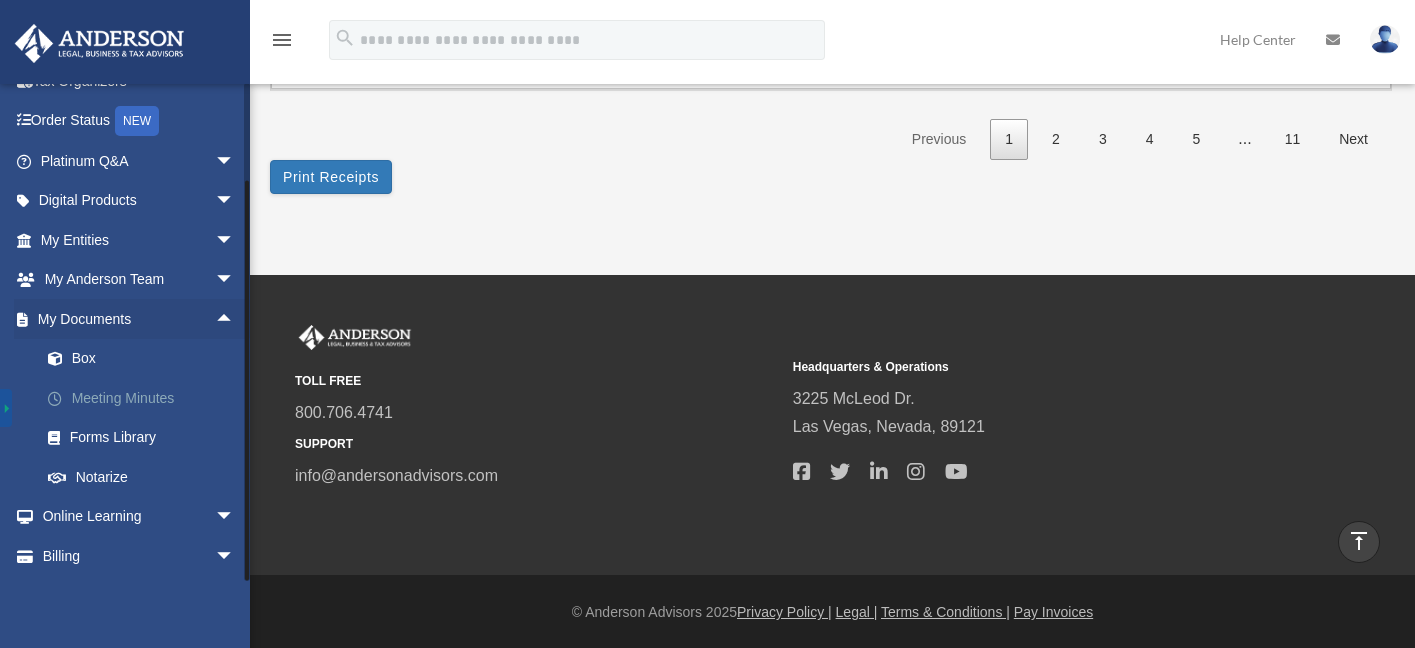 click on "Meeting Minutes" at bounding box center (146, 398) 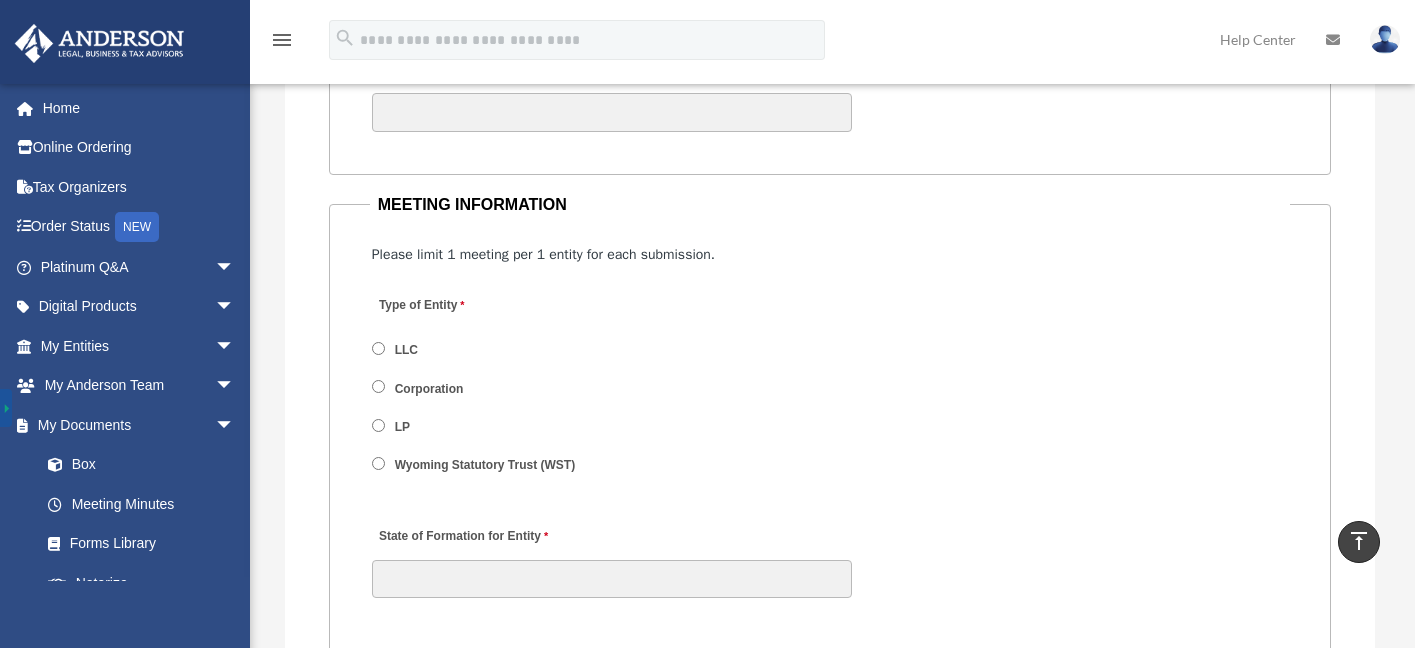 scroll, scrollTop: 2513, scrollLeft: 0, axis: vertical 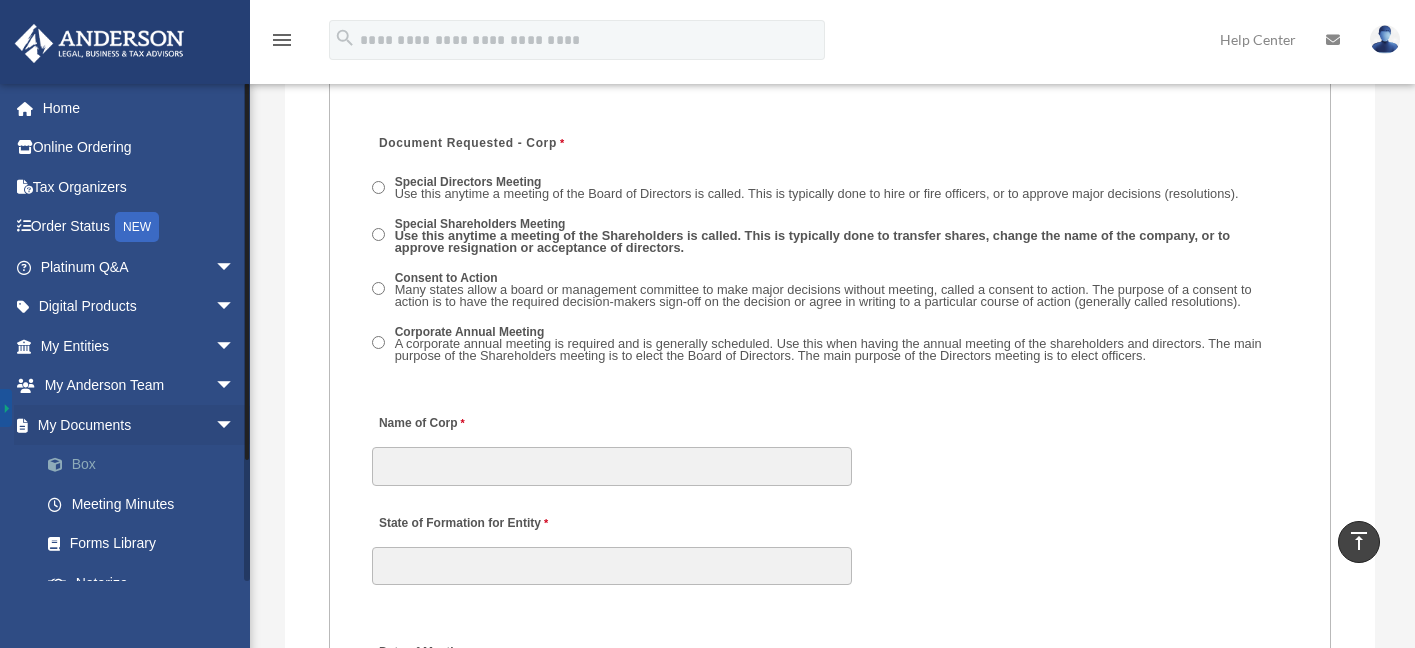 click on "Box" at bounding box center [146, 465] 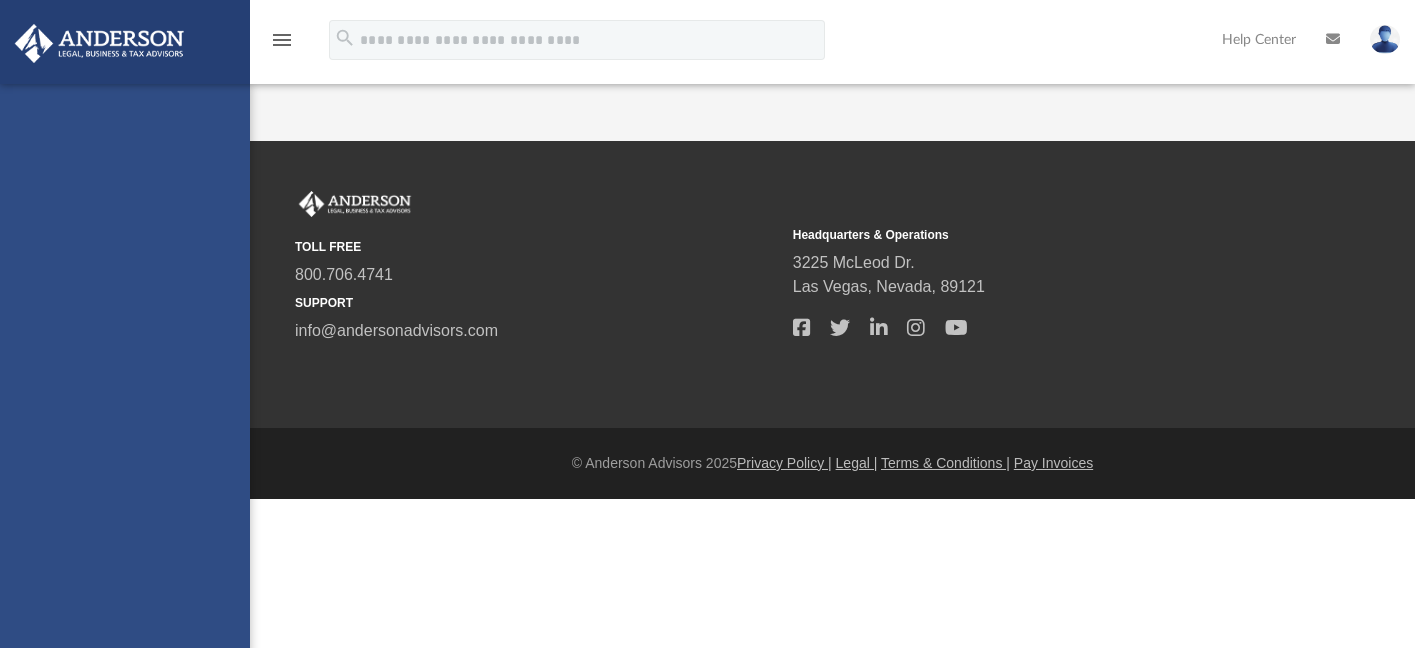 scroll, scrollTop: 0, scrollLeft: 0, axis: both 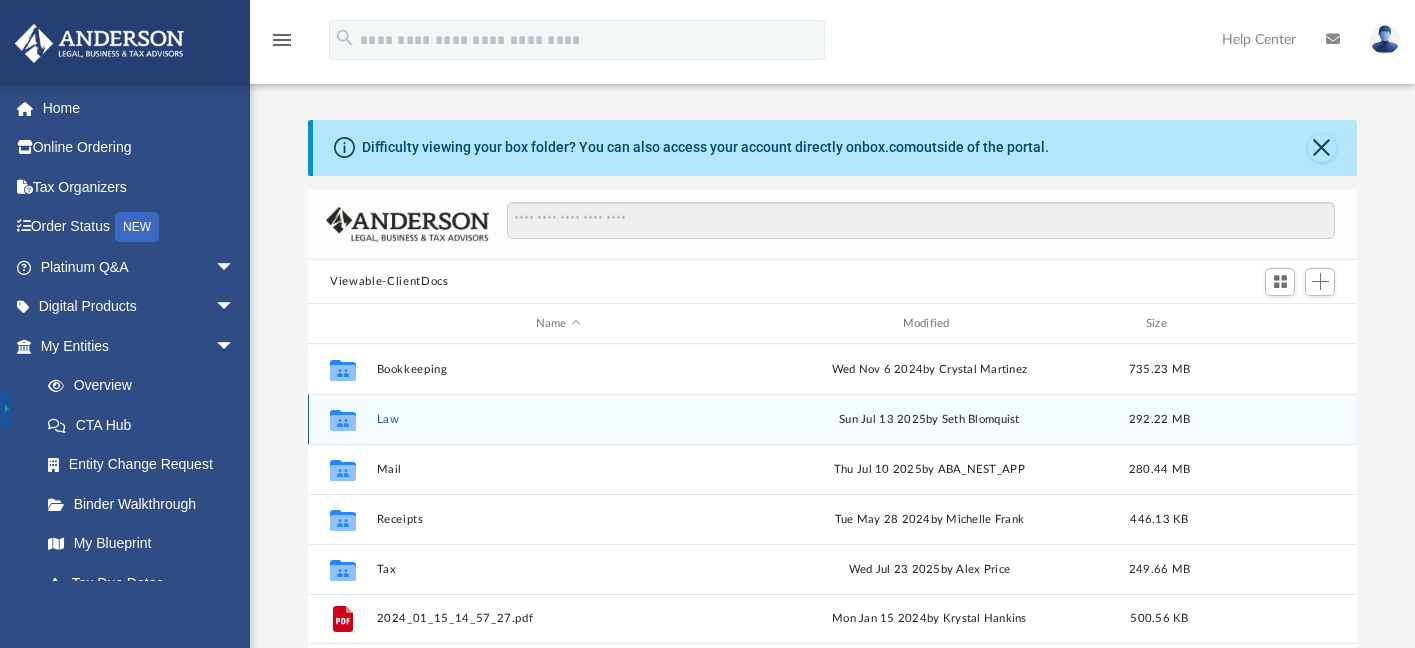 click on "Law" at bounding box center [558, 419] 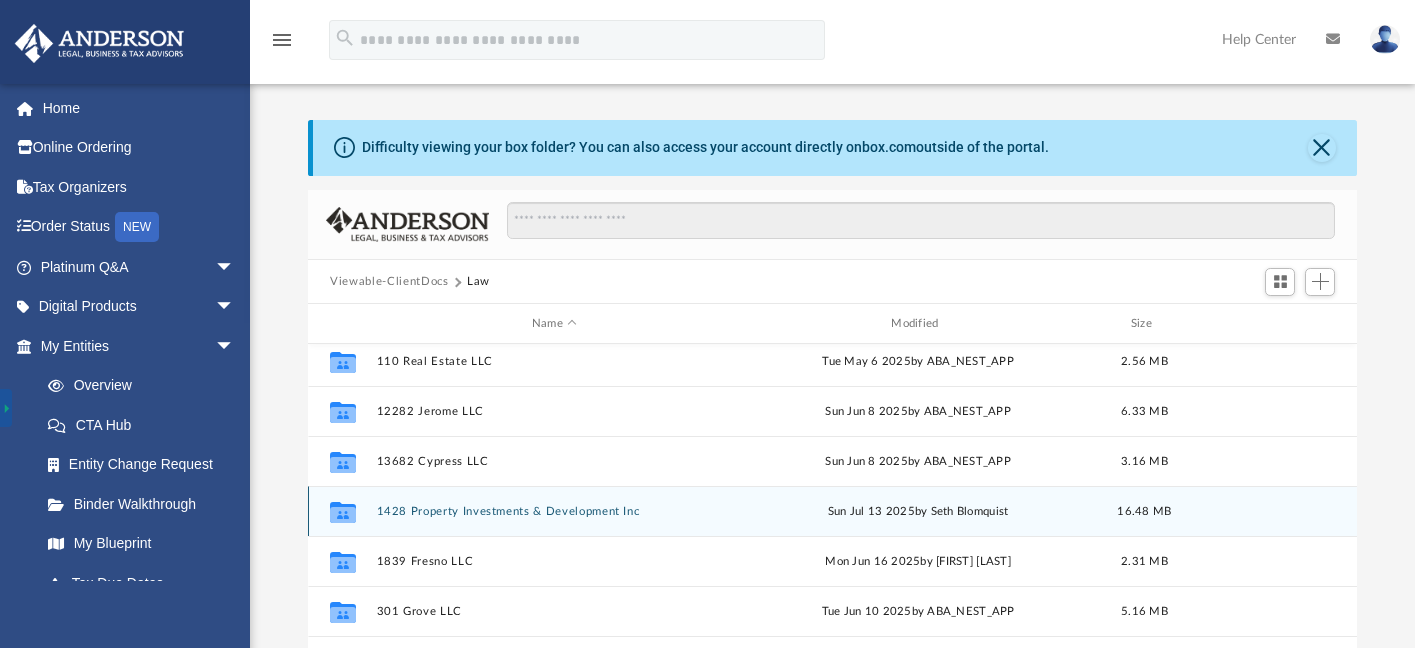 scroll, scrollTop: 0, scrollLeft: 0, axis: both 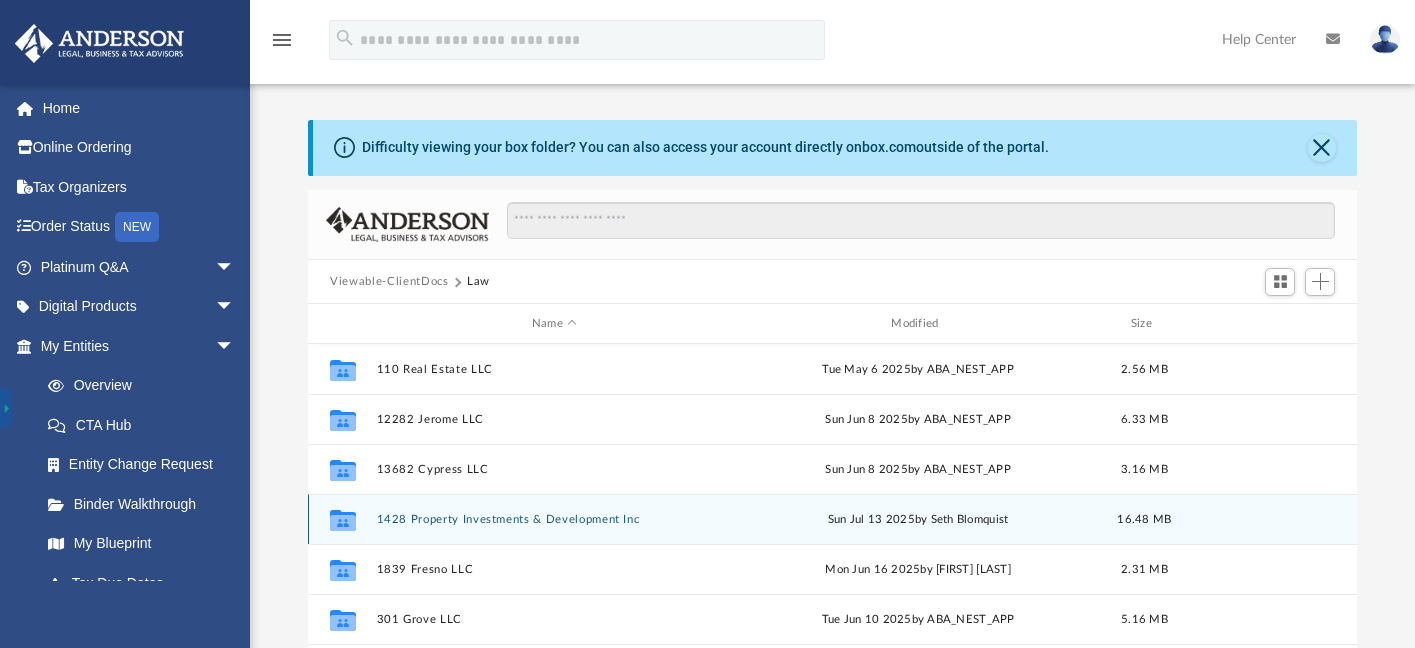 click on "1428 Property Investments & Development Inc" at bounding box center (554, 519) 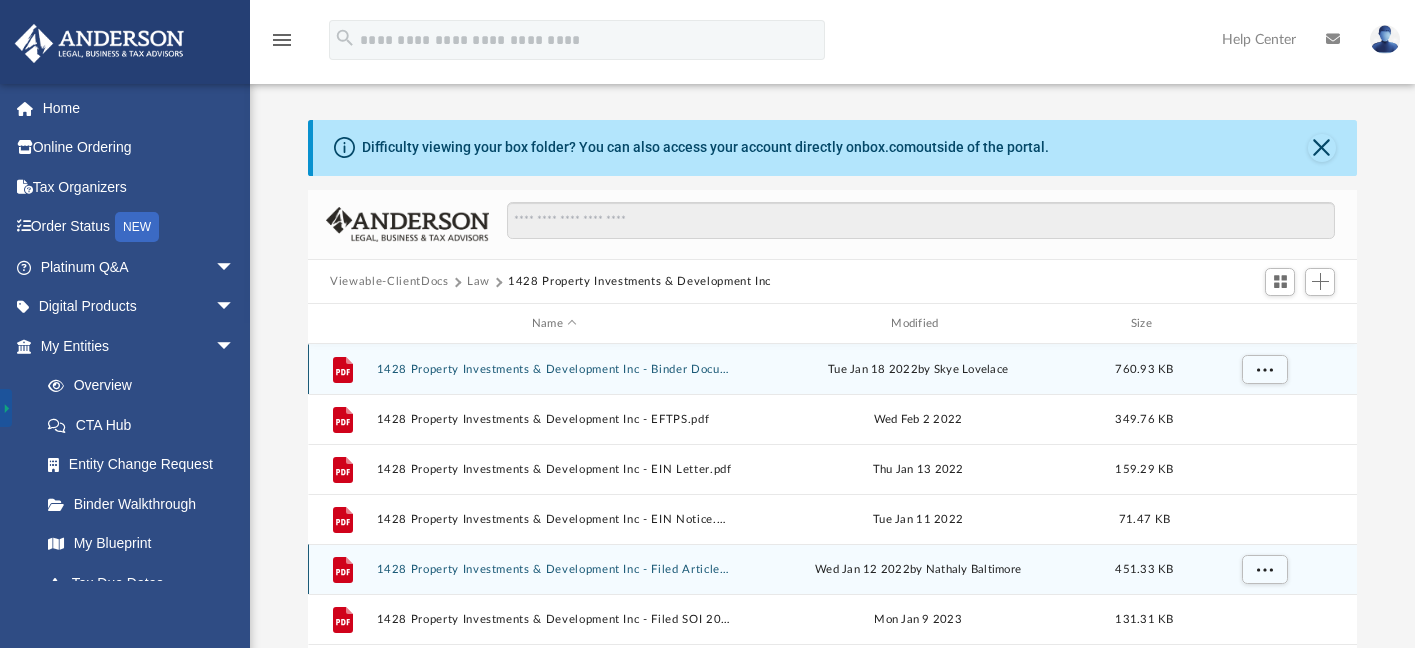scroll, scrollTop: 378, scrollLeft: 1033, axis: both 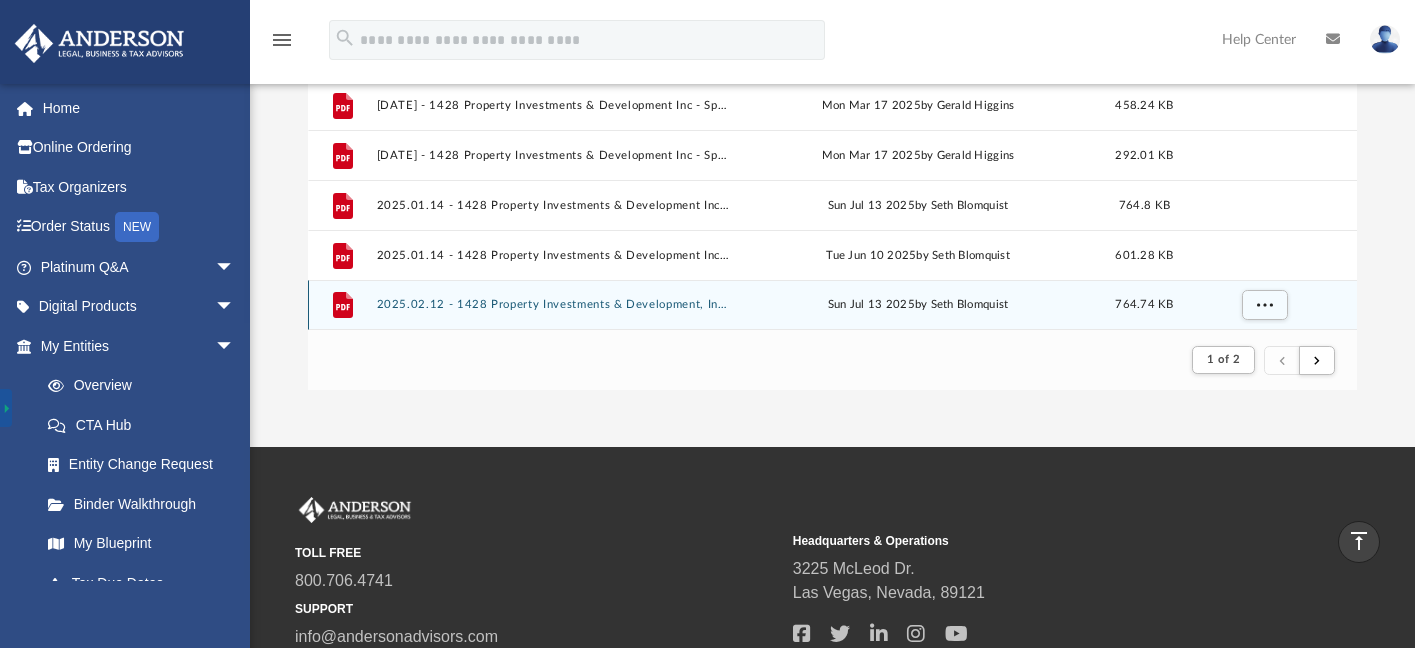 click on "2025.02.12 - 1428 Property Investments & Development, Inc. - Special Directors Meeting - DocuSigned.pdf" at bounding box center [554, 305] 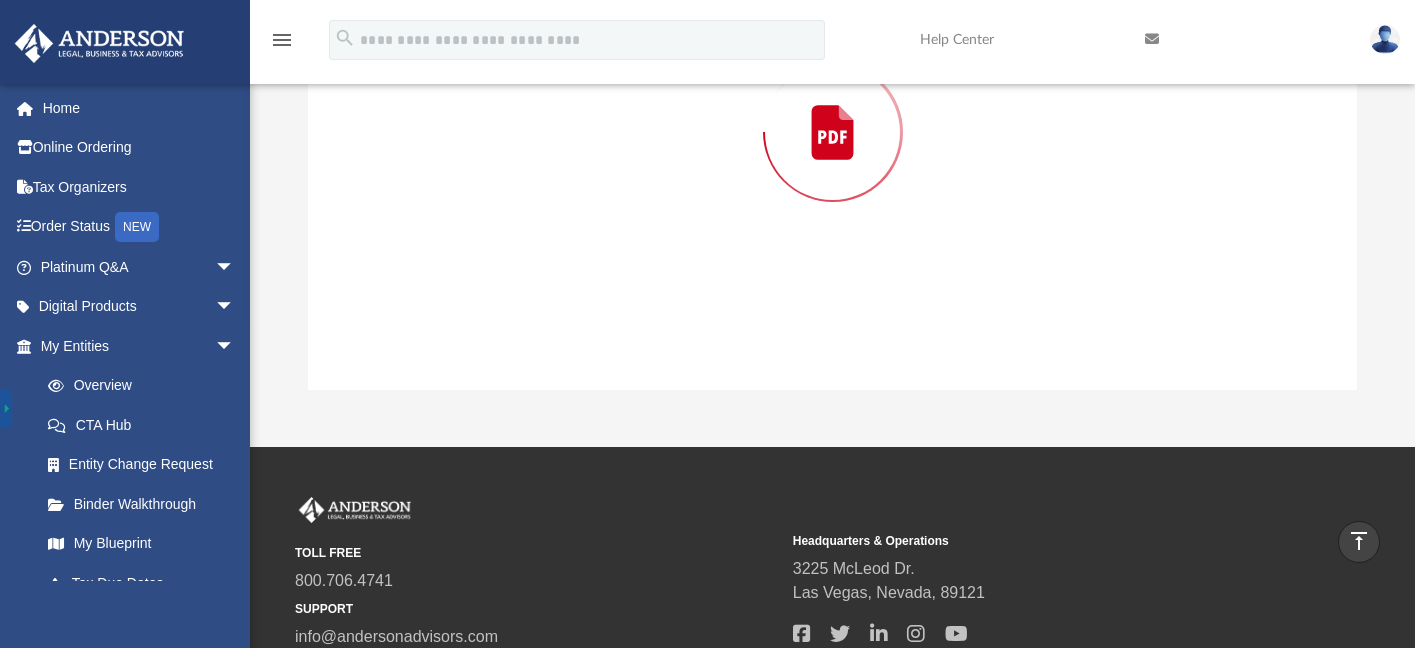 scroll, scrollTop: 189, scrollLeft: 0, axis: vertical 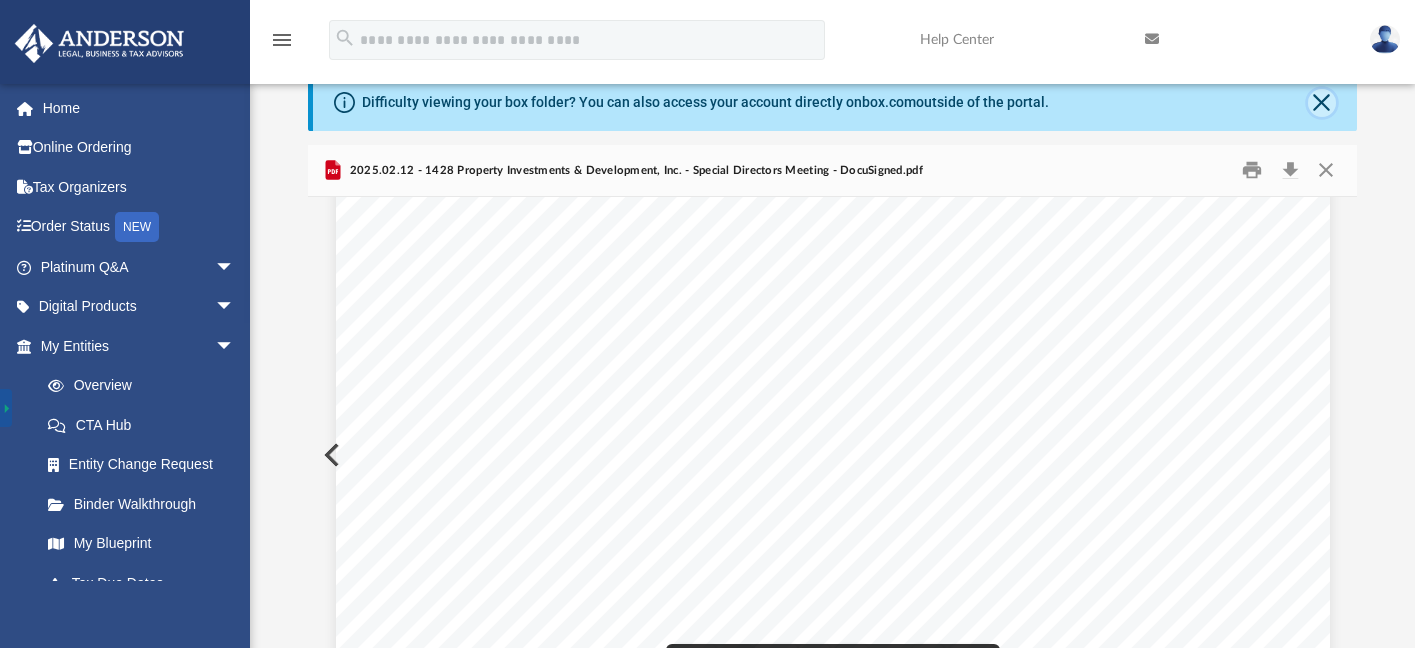 click 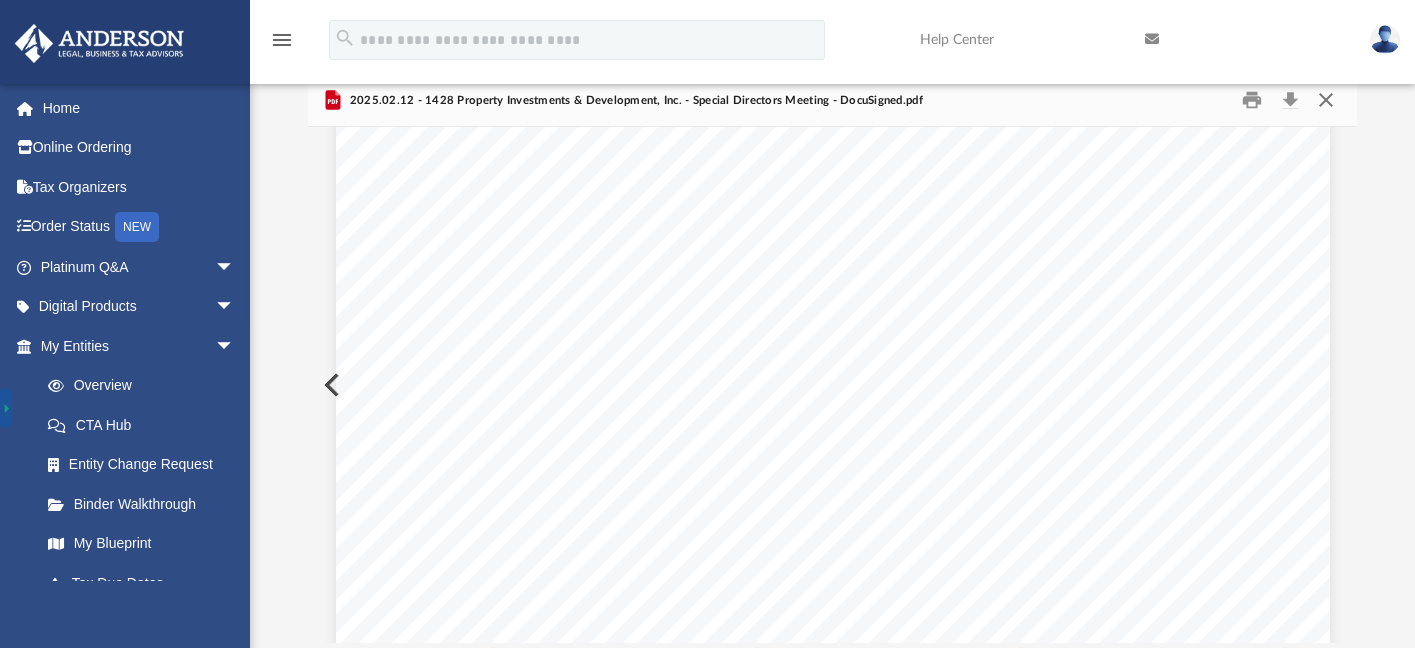 click at bounding box center (1325, 100) 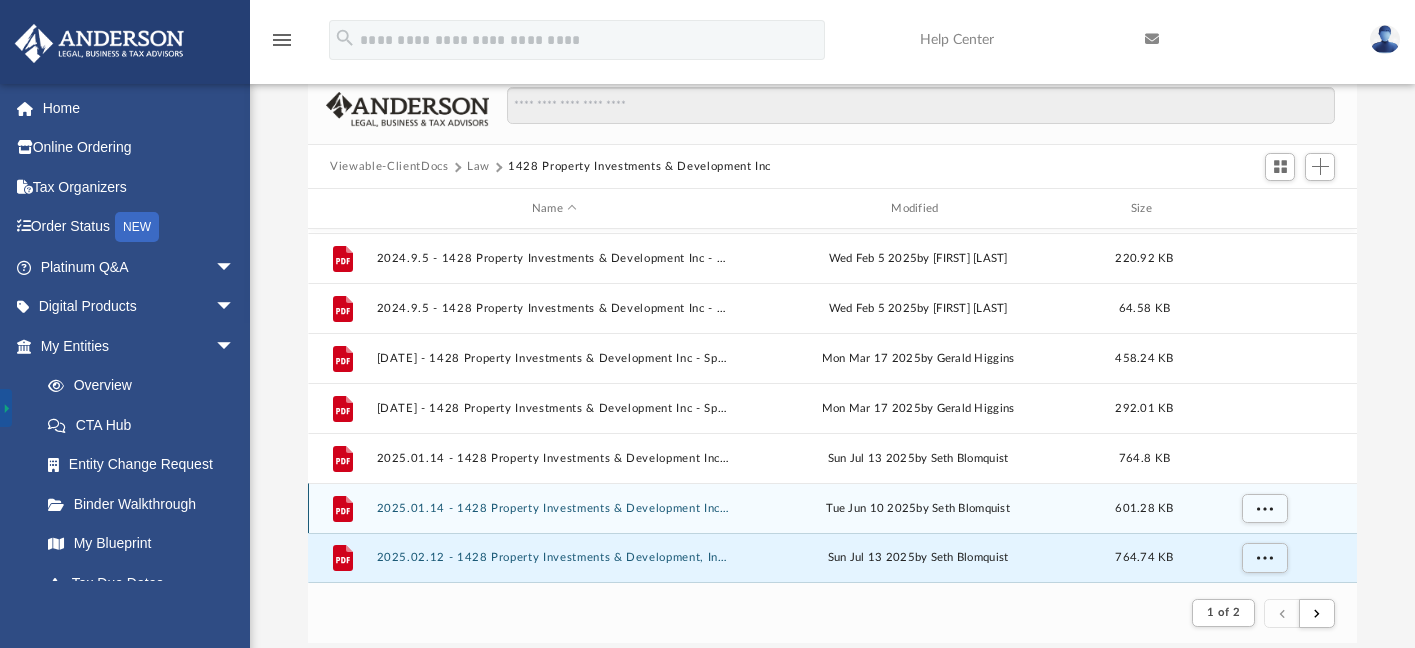 click on "2025.01.14 - 1428 Property Investments & Development Inc - Special Directors Meeting.pdf" at bounding box center (554, 508) 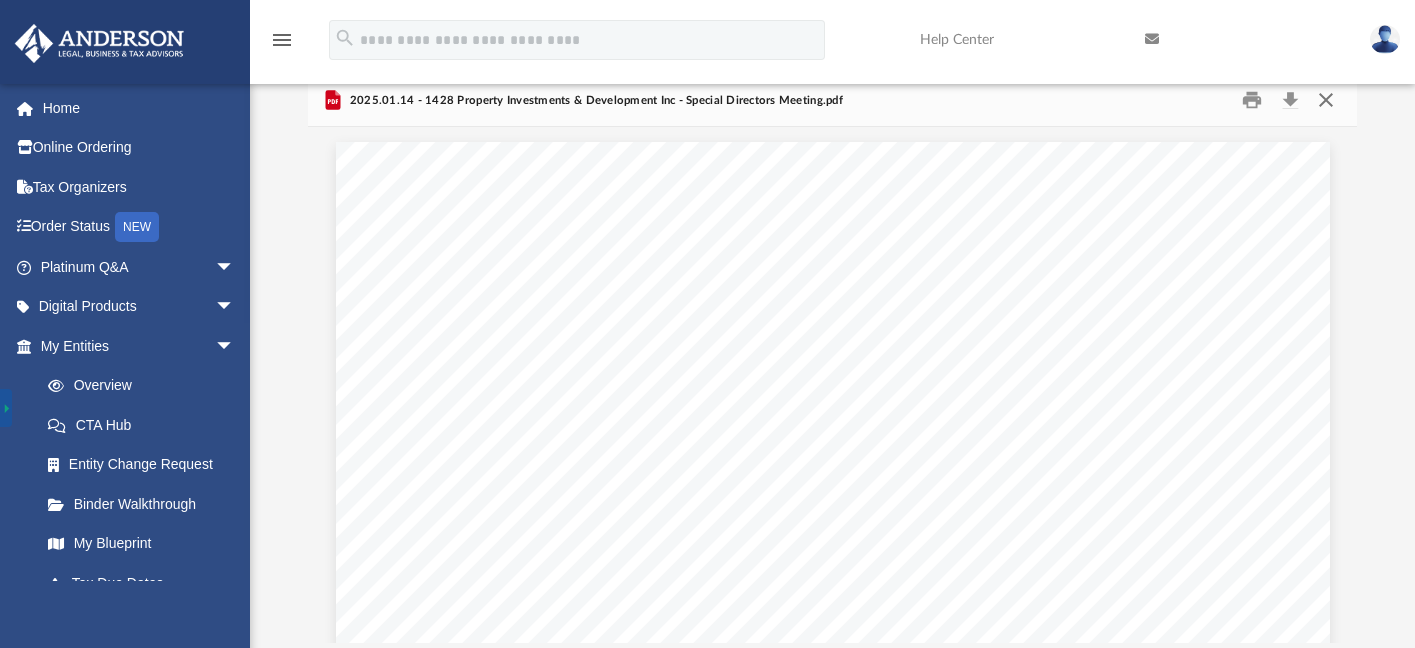 click at bounding box center (1325, 100) 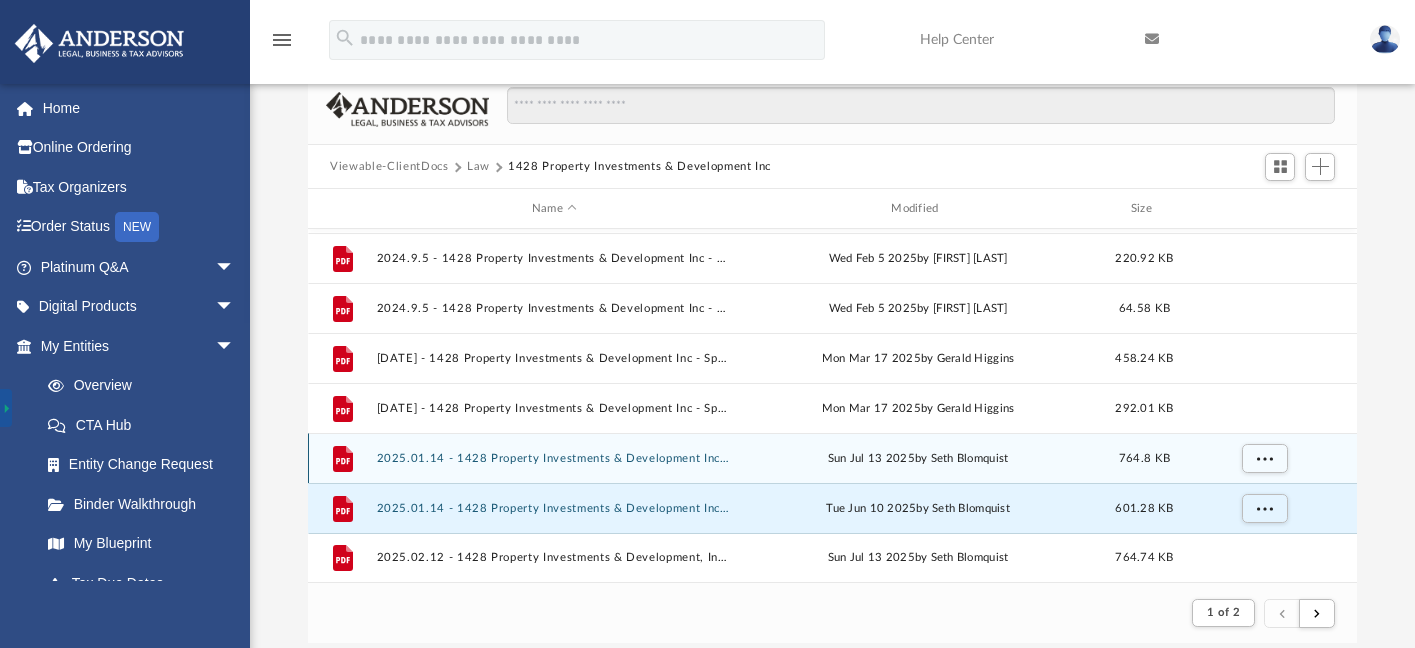 click on "2025.01.14 - 1428 Property Investments & Development Inc - Special Directors Meeting - DocuSigned.pdf" at bounding box center [554, 458] 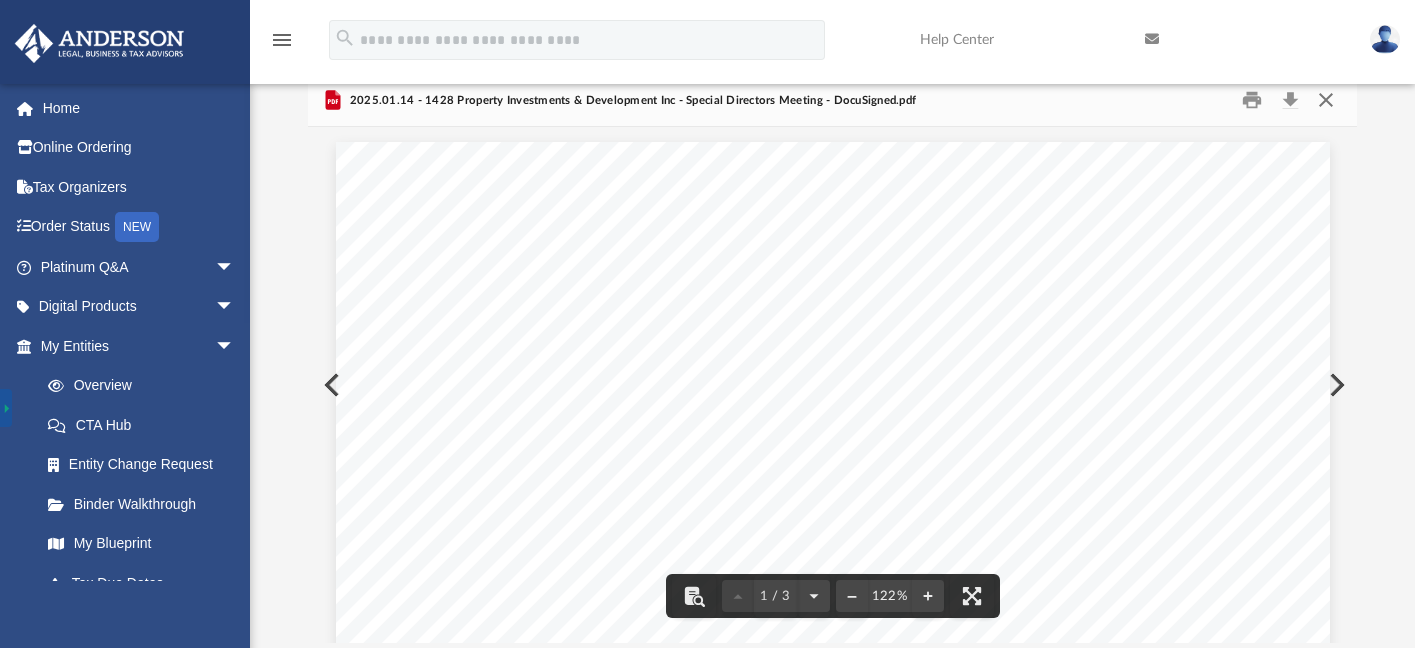 click at bounding box center [1325, 100] 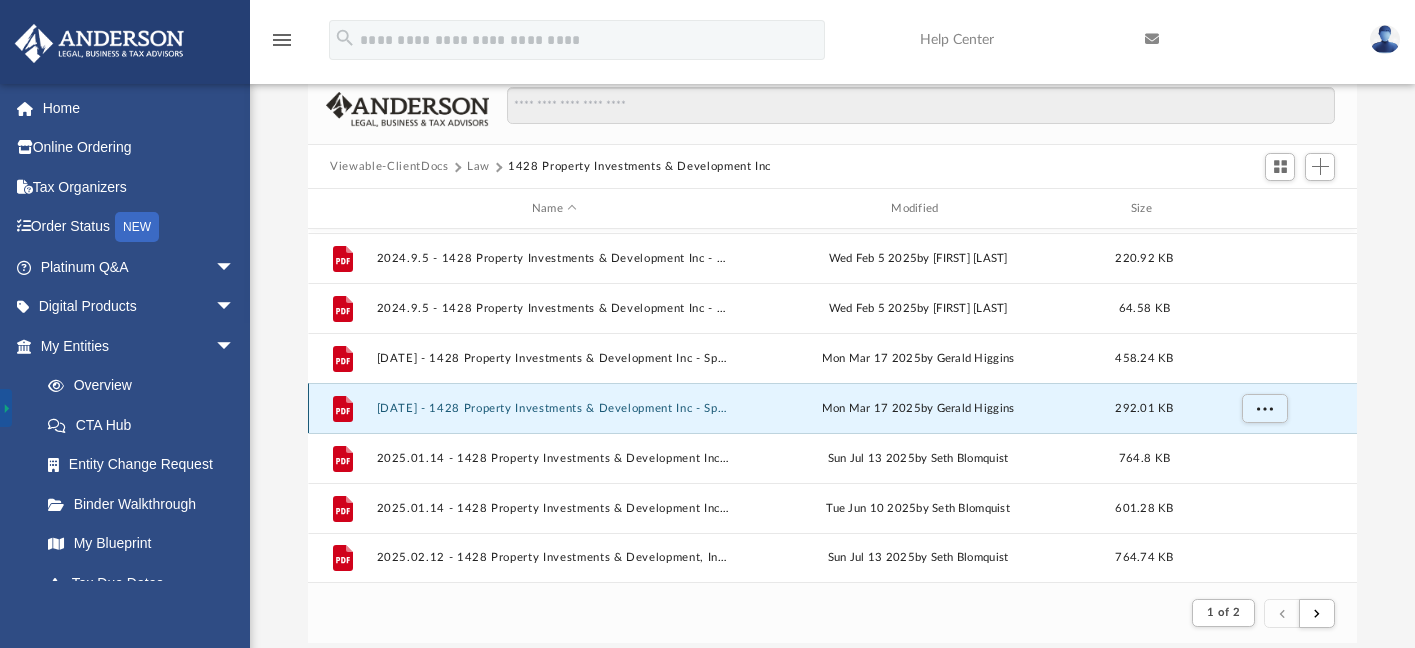 click on "[DATE] -  1428 Property Investments & Development Inc - Special Directors Meeting.pdf" at bounding box center (554, 408) 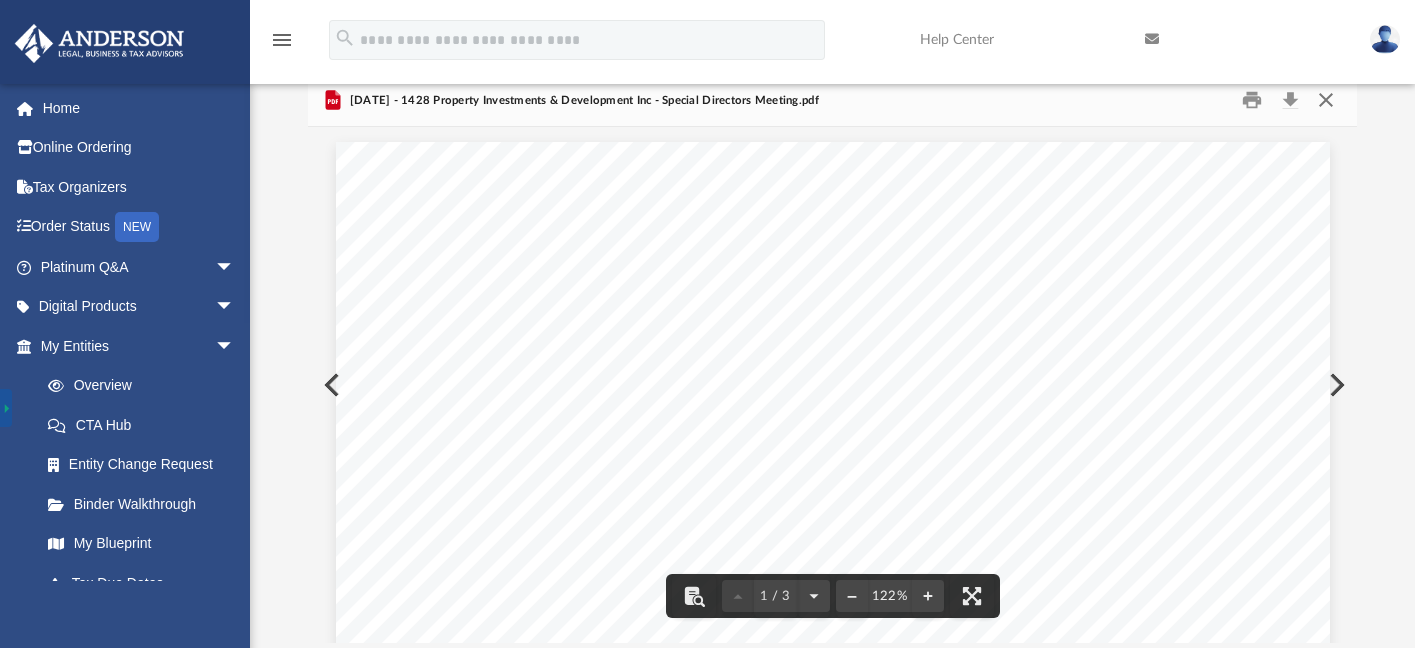 click at bounding box center [1325, 100] 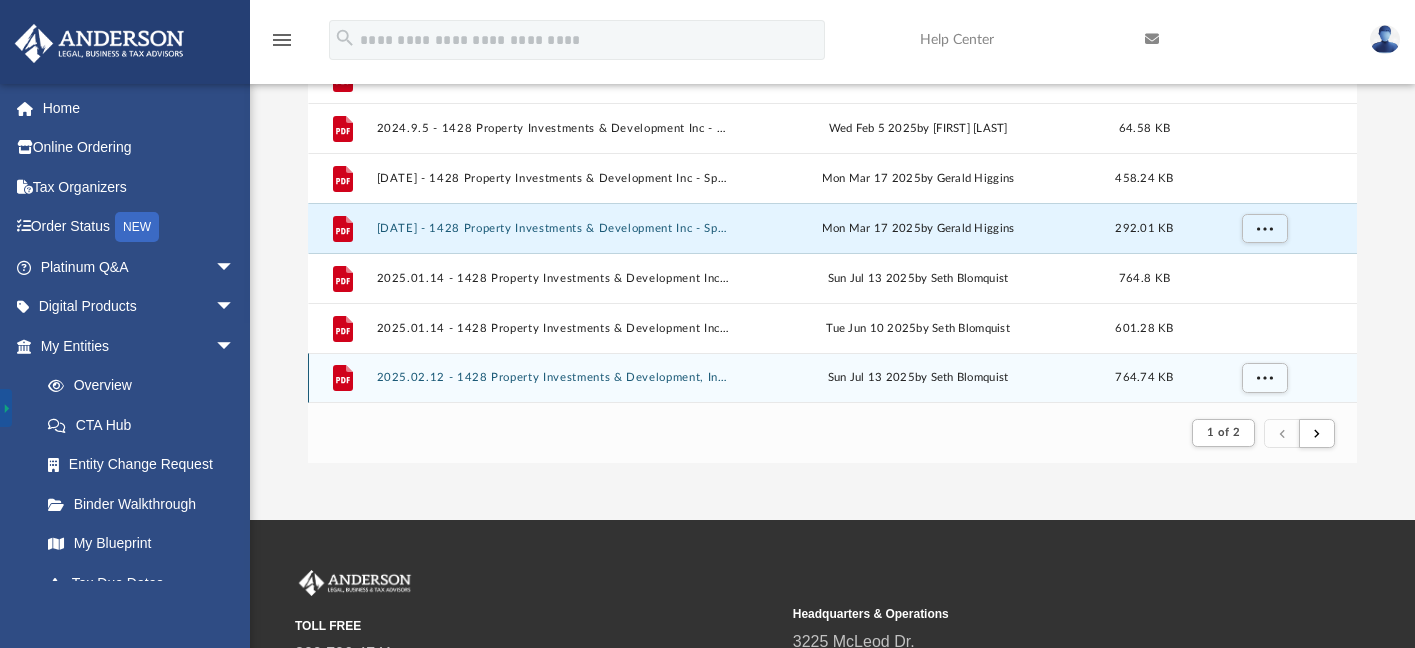 scroll, scrollTop: 237, scrollLeft: 0, axis: vertical 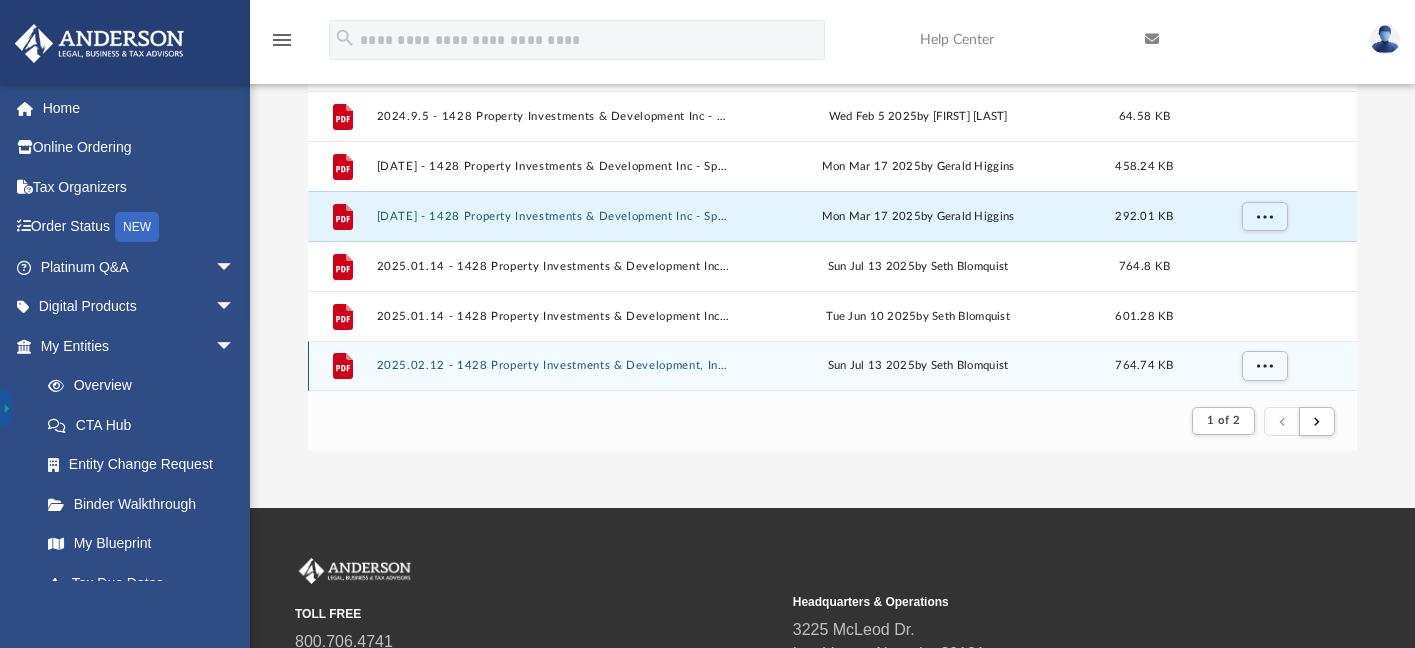 click on "2025.02.12 - 1428 Property Investments & Development, Inc. - Special Directors Meeting - DocuSigned.pdf" at bounding box center (554, 366) 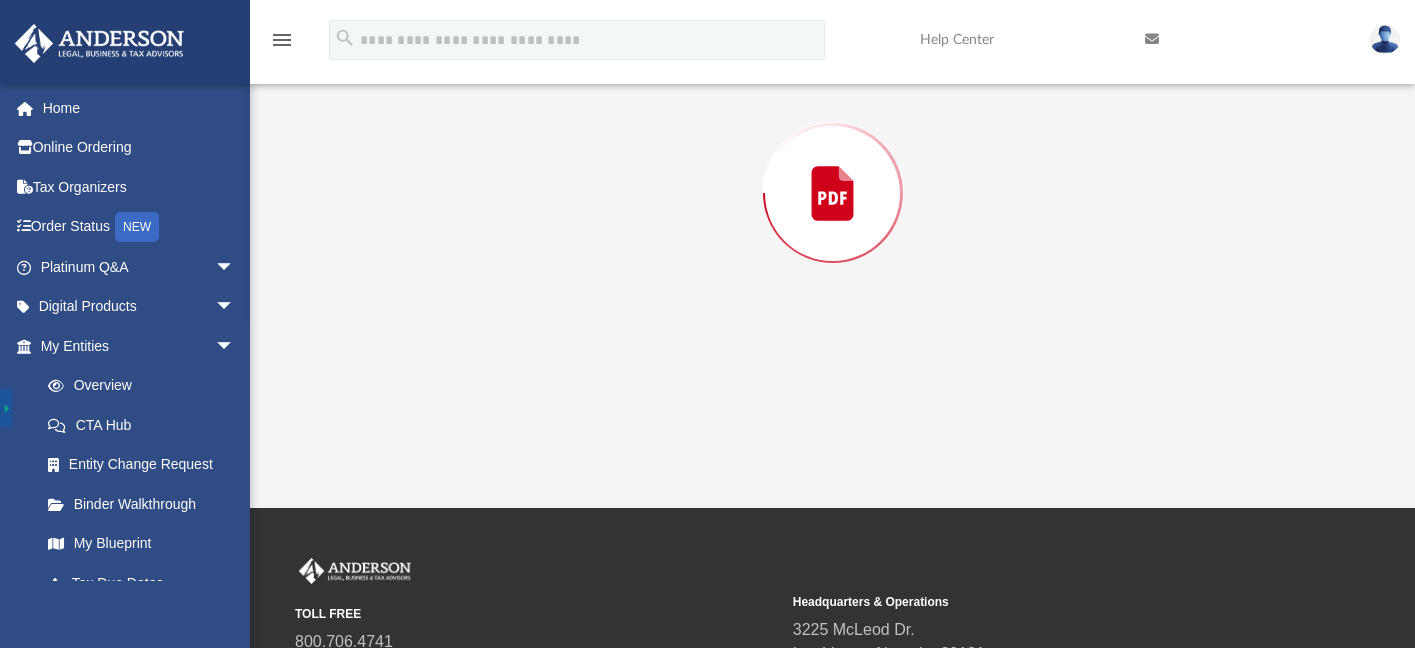 scroll, scrollTop: 119, scrollLeft: 0, axis: vertical 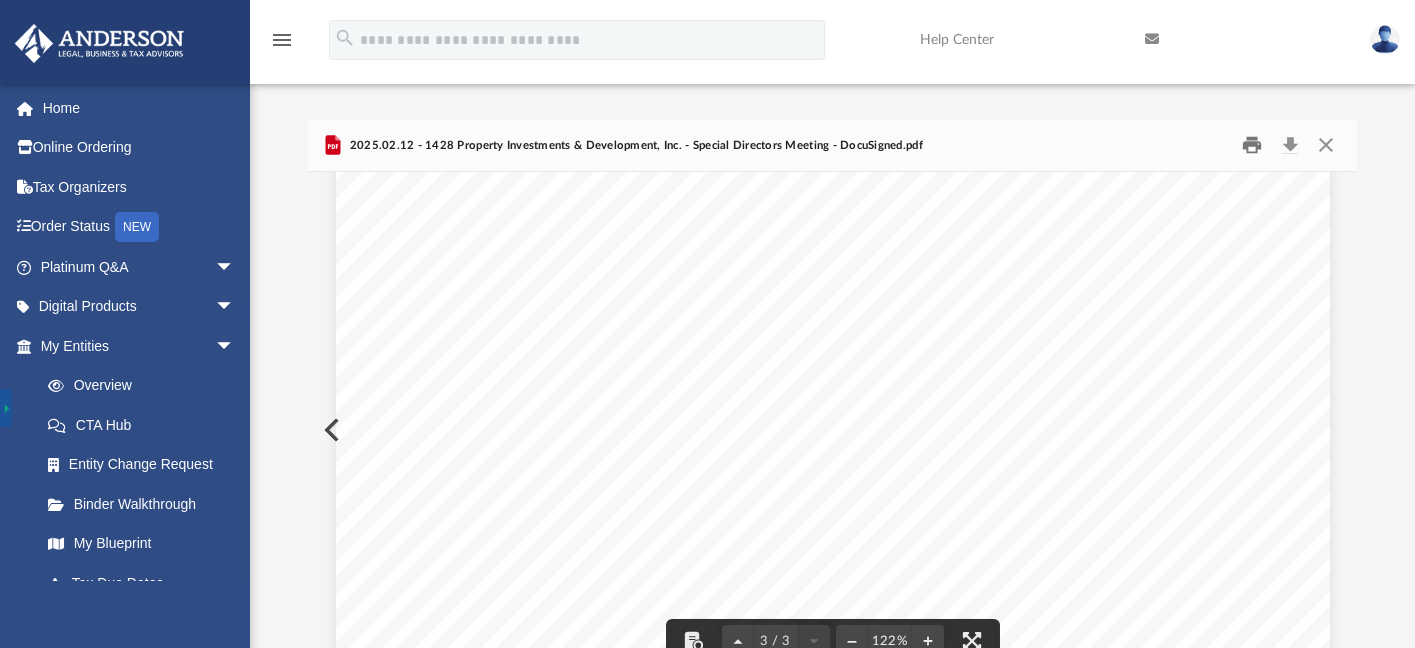 click at bounding box center (1252, 145) 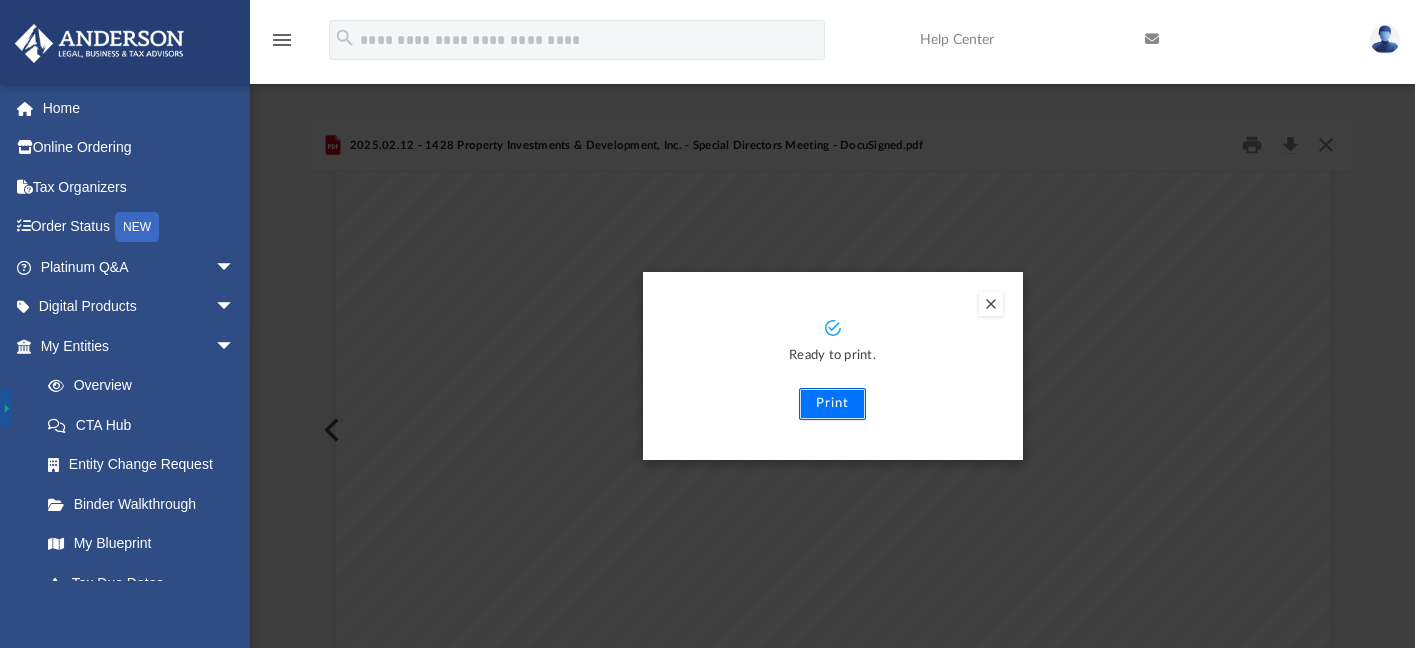 click on "Print" at bounding box center (832, 404) 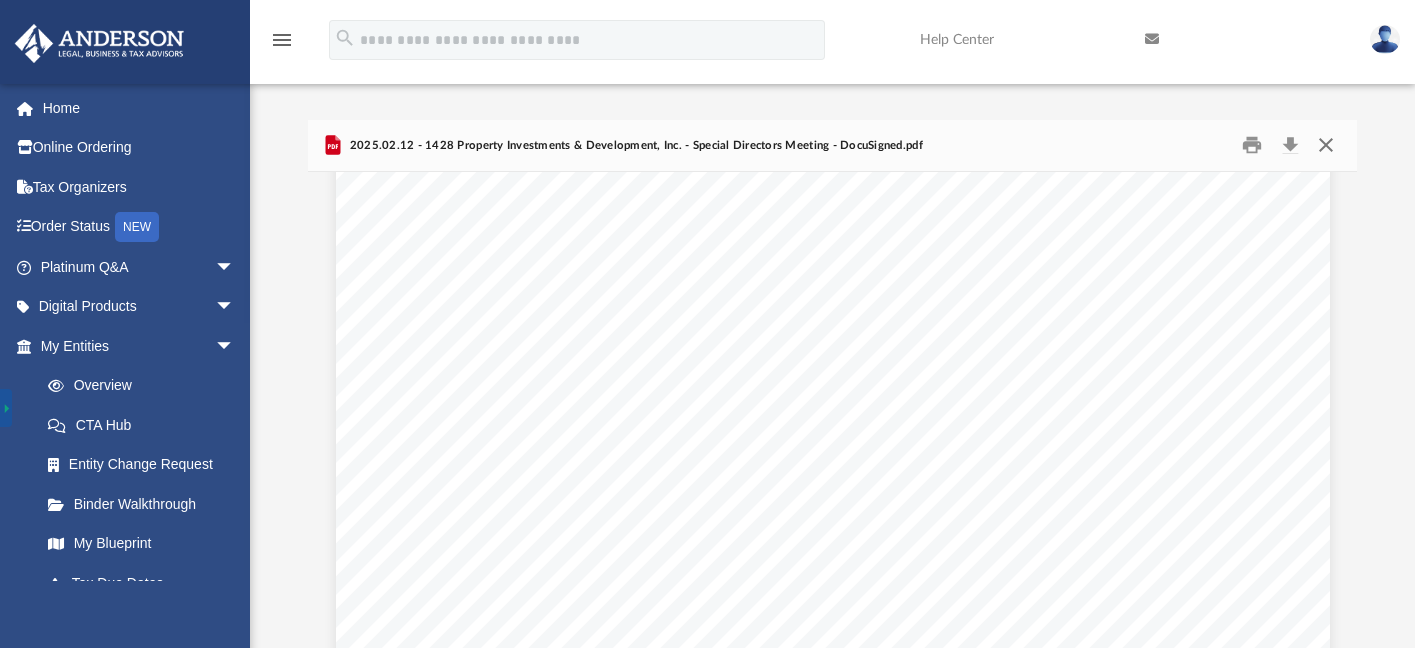 click at bounding box center [1325, 145] 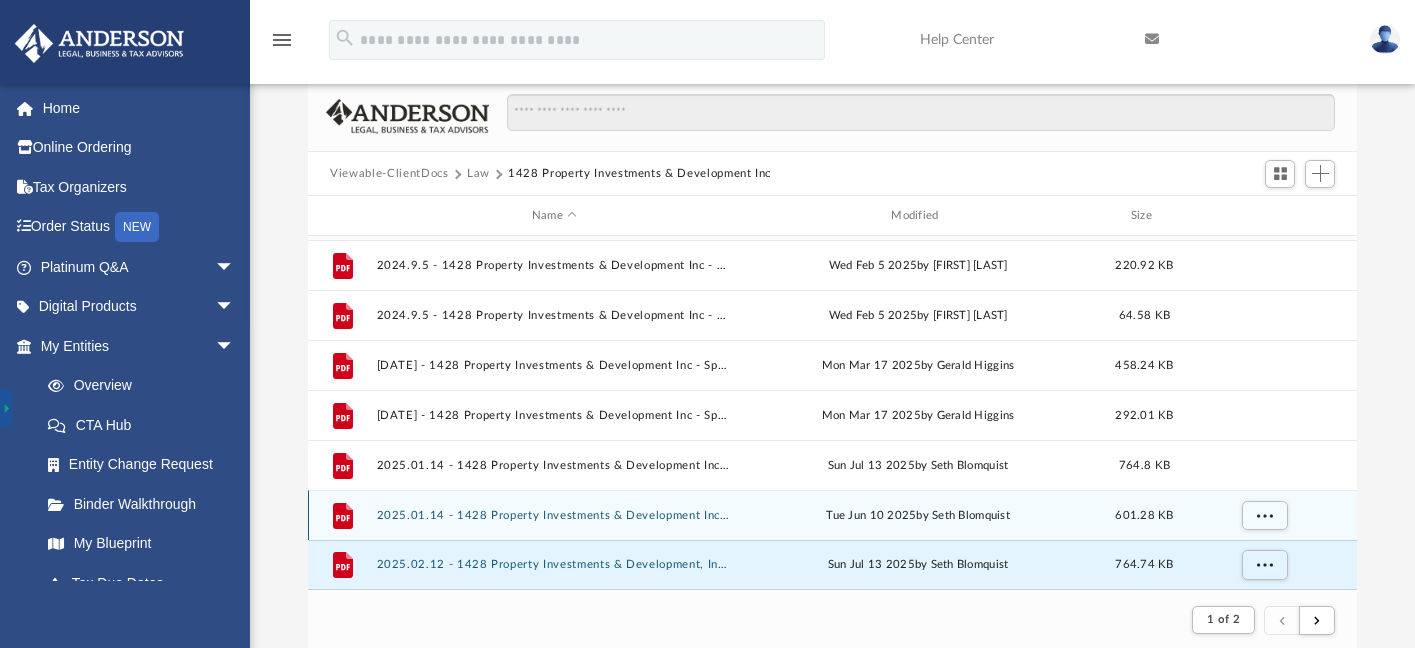 scroll, scrollTop: 46, scrollLeft: 0, axis: vertical 